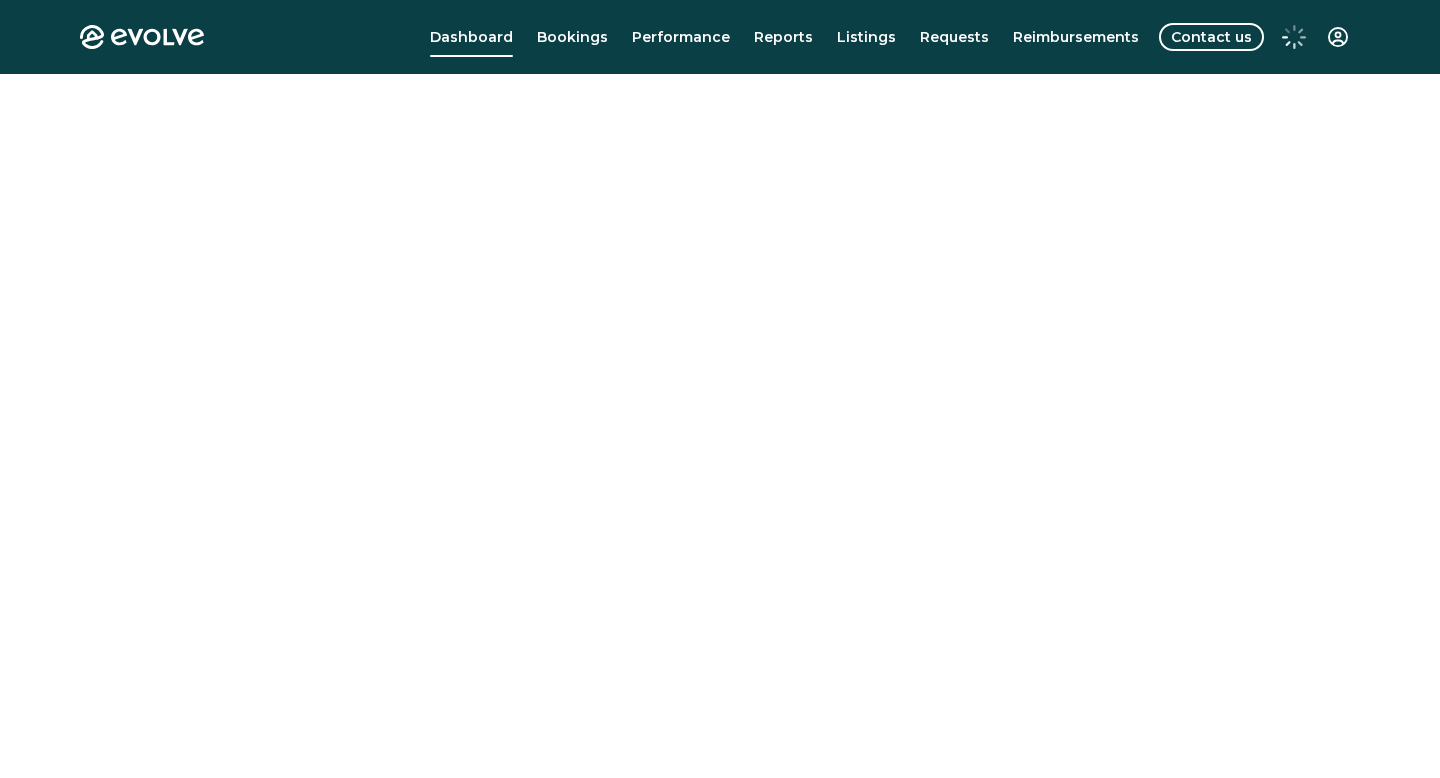 scroll, scrollTop: 0, scrollLeft: 0, axis: both 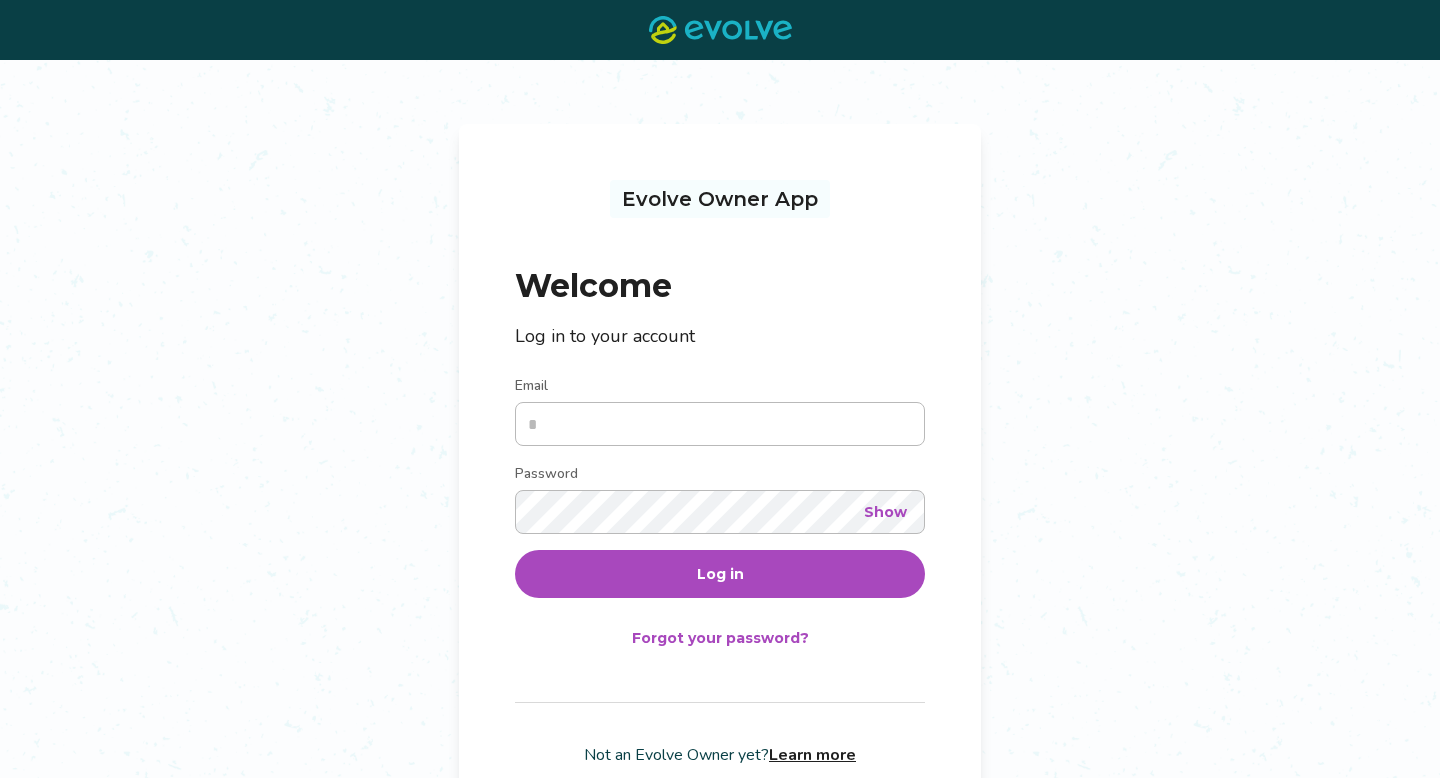 type on "**********" 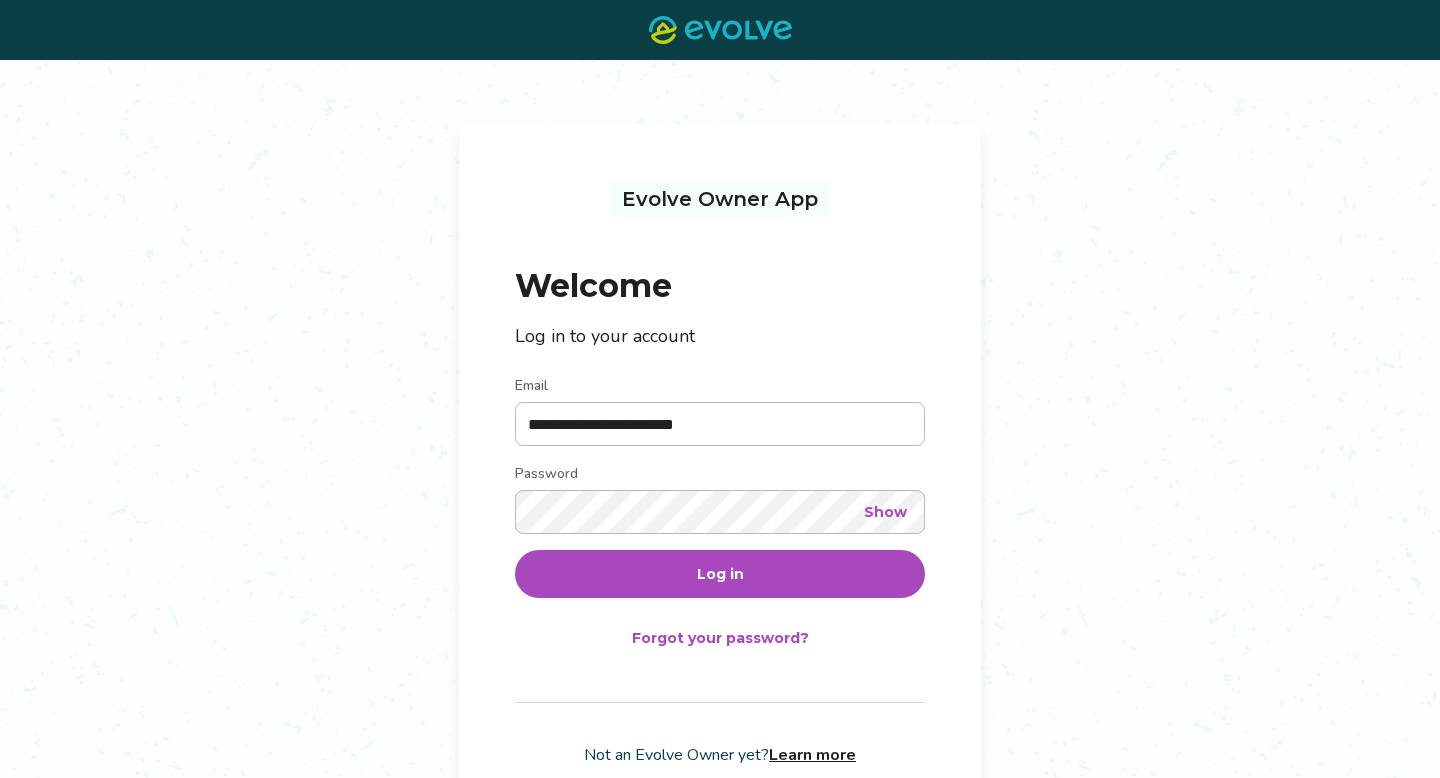 click on "Log in" at bounding box center (720, 574) 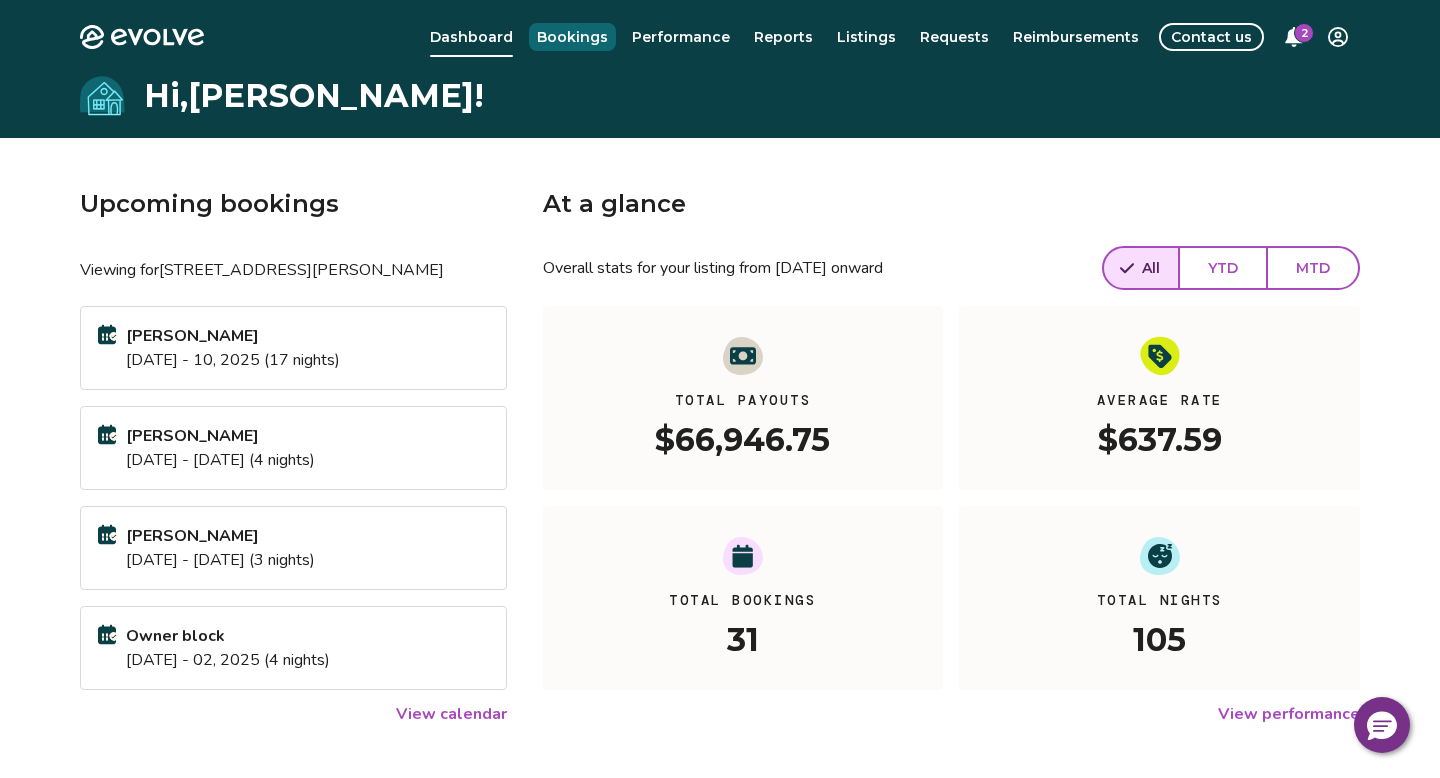 click on "Bookings" at bounding box center [572, 37] 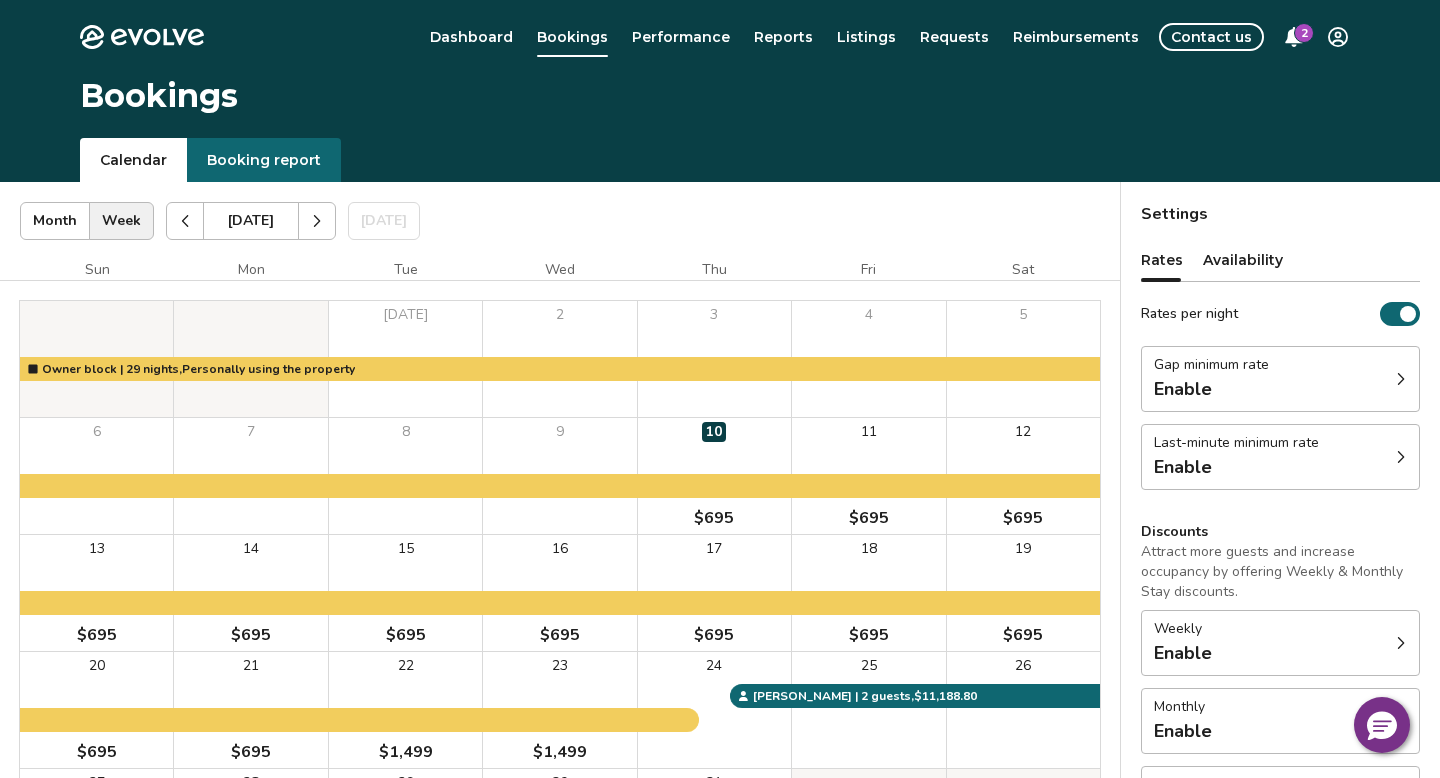 click at bounding box center [317, 221] 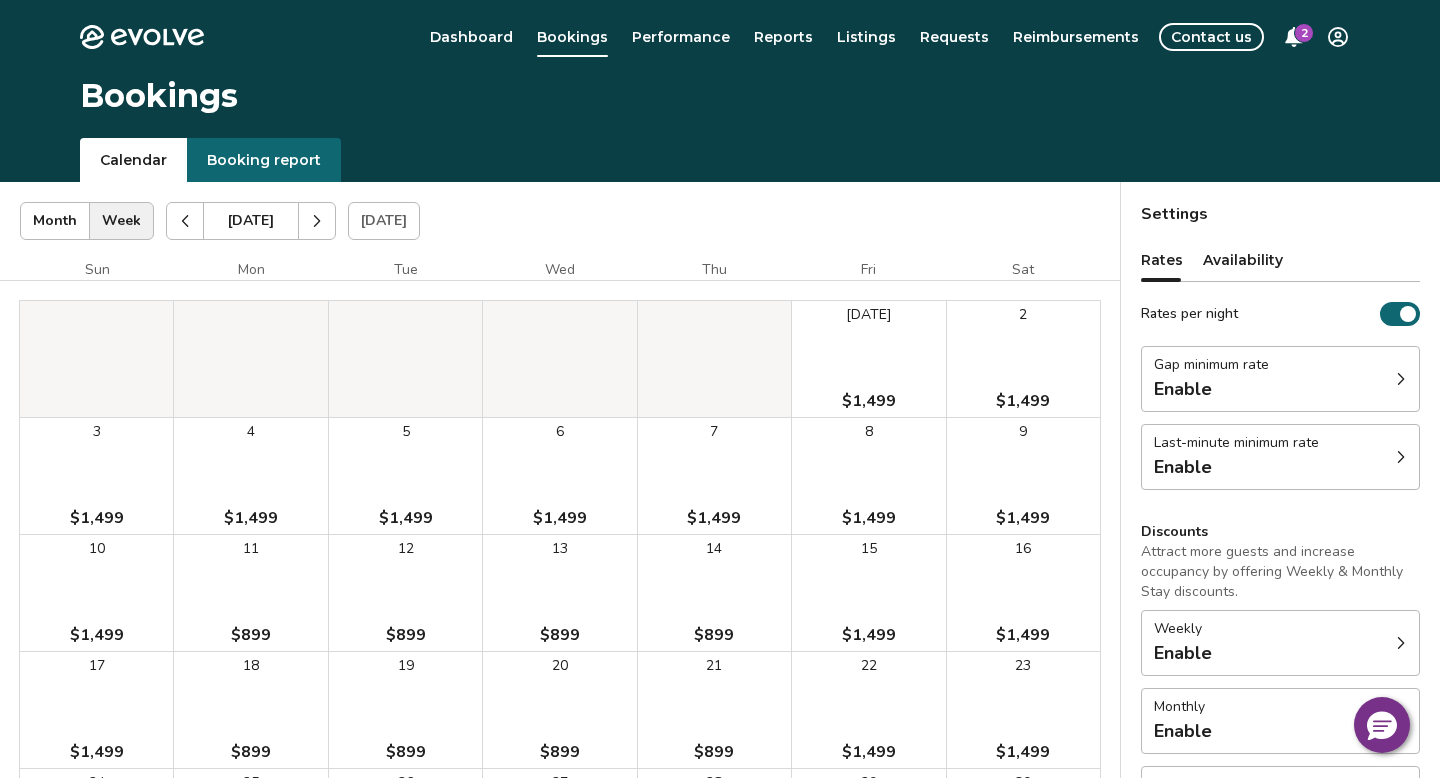 click at bounding box center (317, 221) 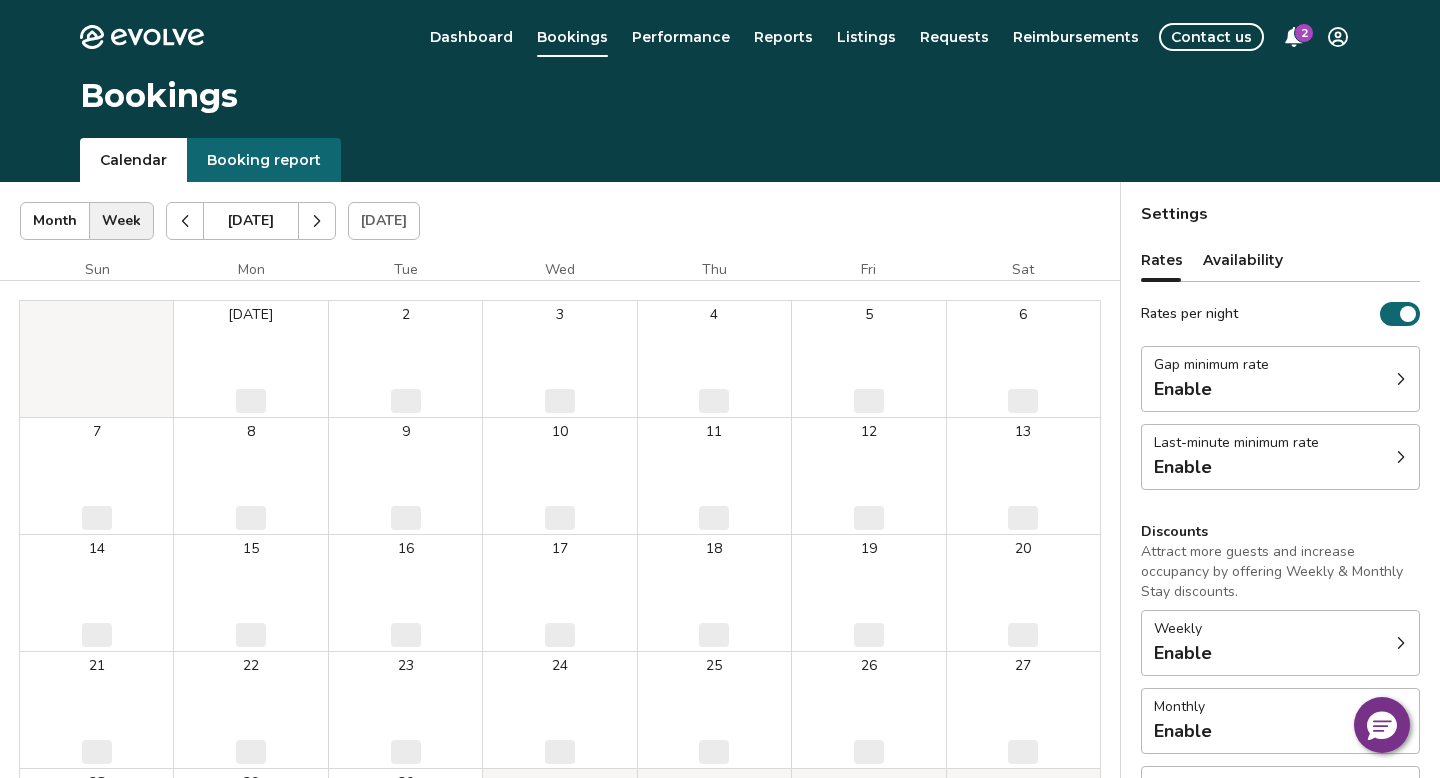 click at bounding box center [317, 221] 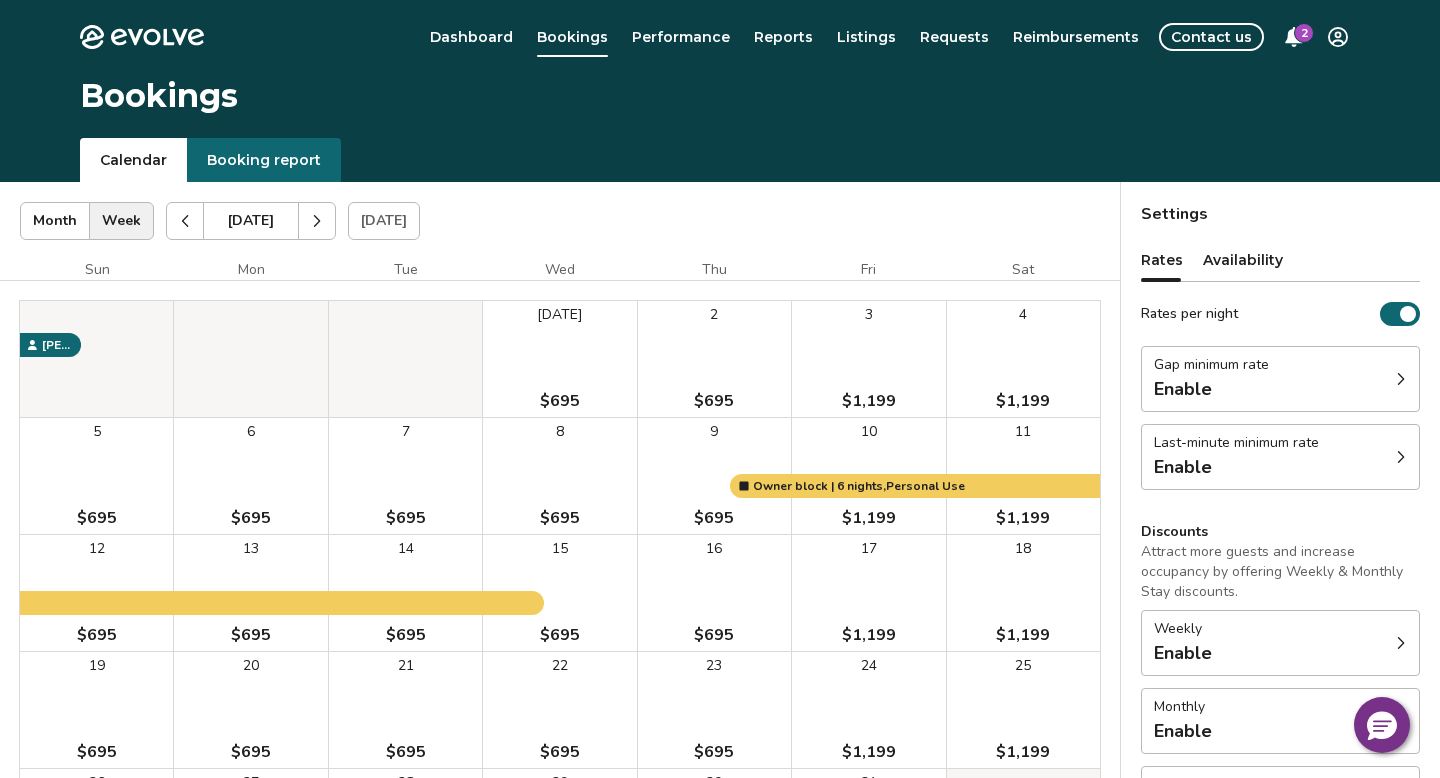 click at bounding box center (317, 221) 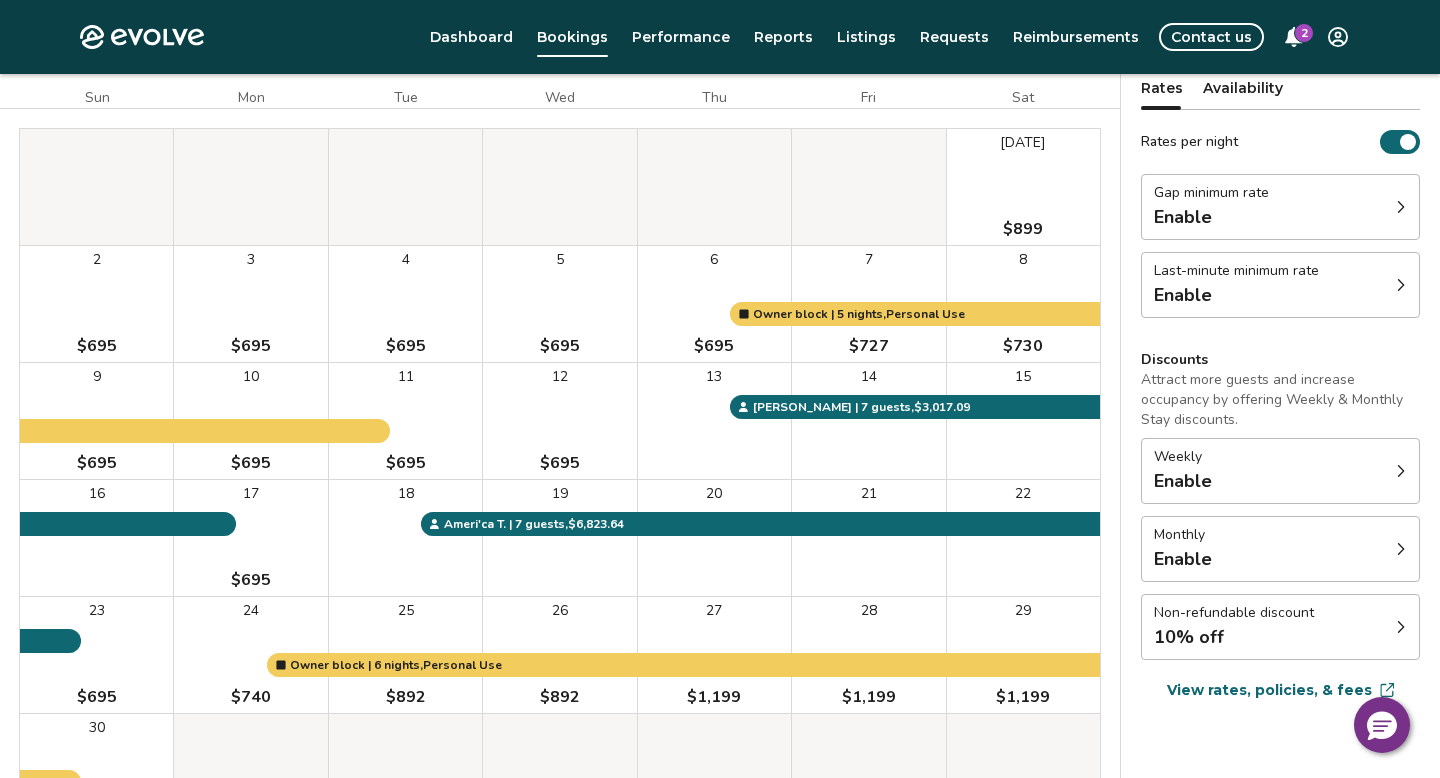 scroll, scrollTop: 176, scrollLeft: 0, axis: vertical 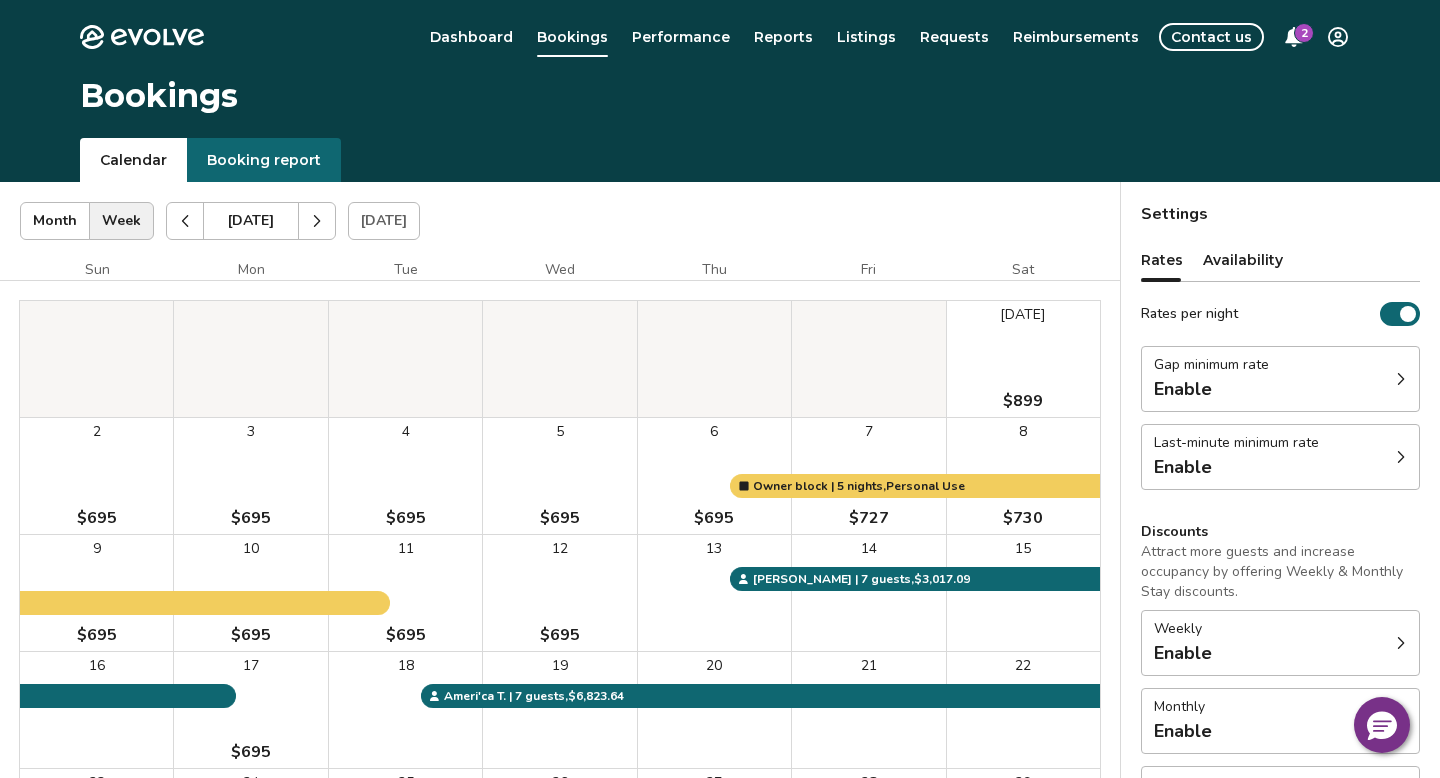 click on "Availability" at bounding box center (1243, 260) 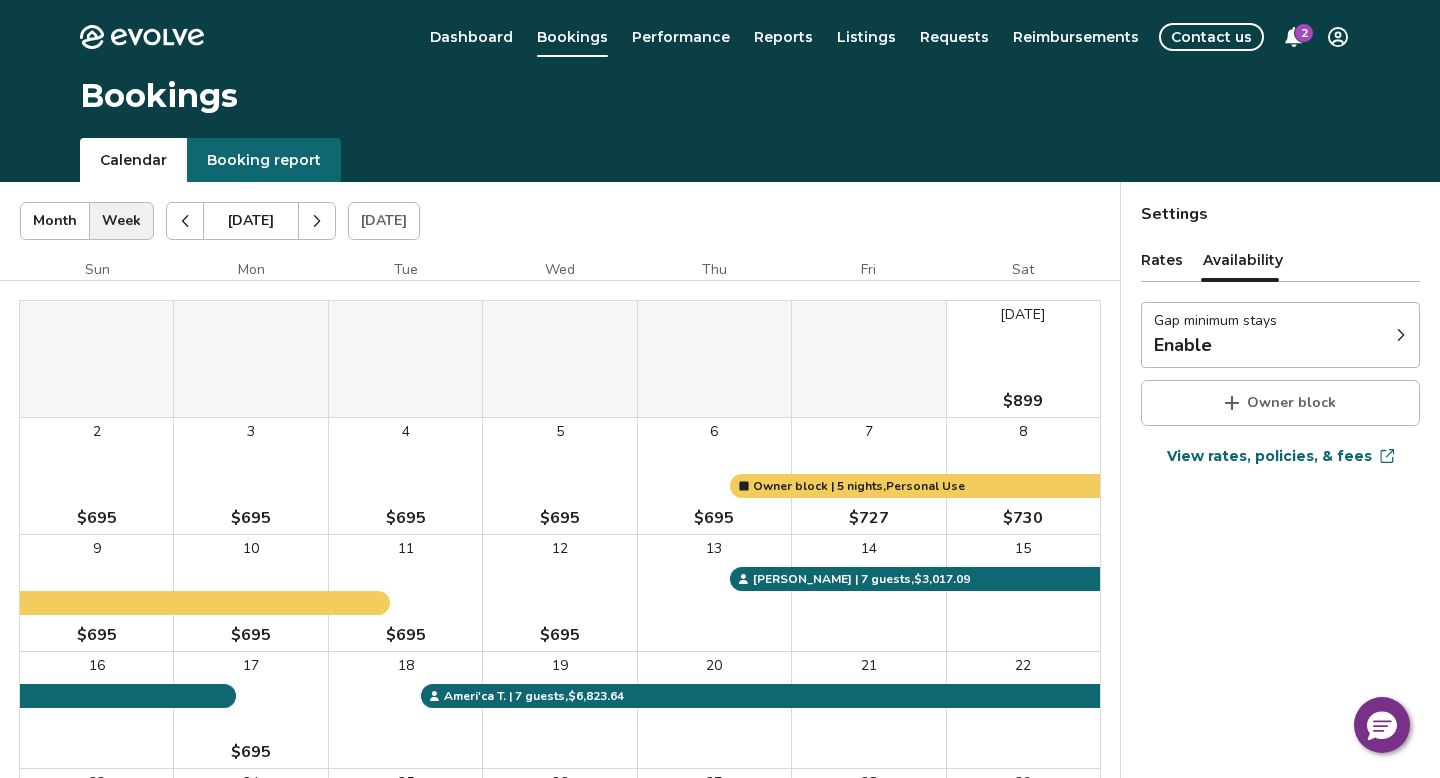 click on "View rates, policies, & fees" at bounding box center [1269, 456] 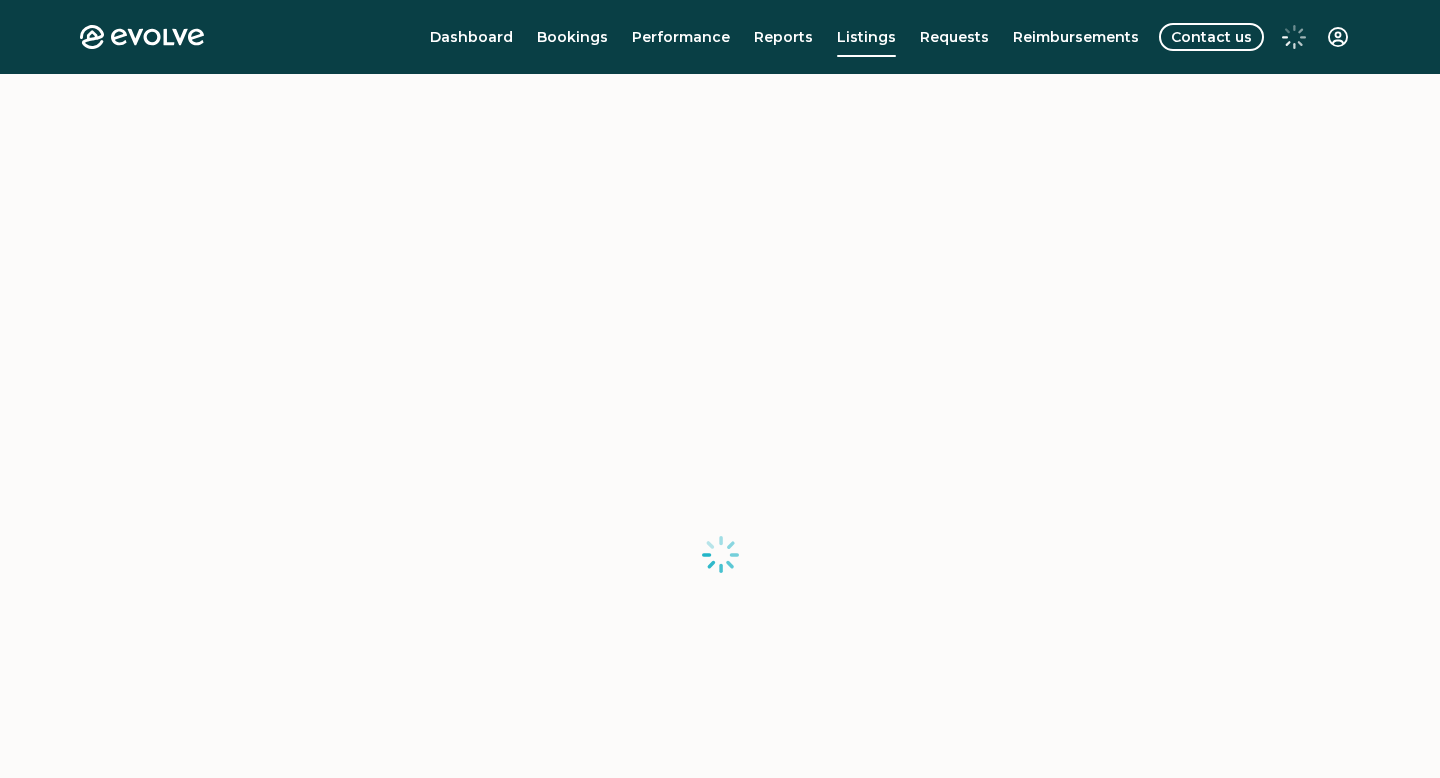 scroll, scrollTop: 0, scrollLeft: 0, axis: both 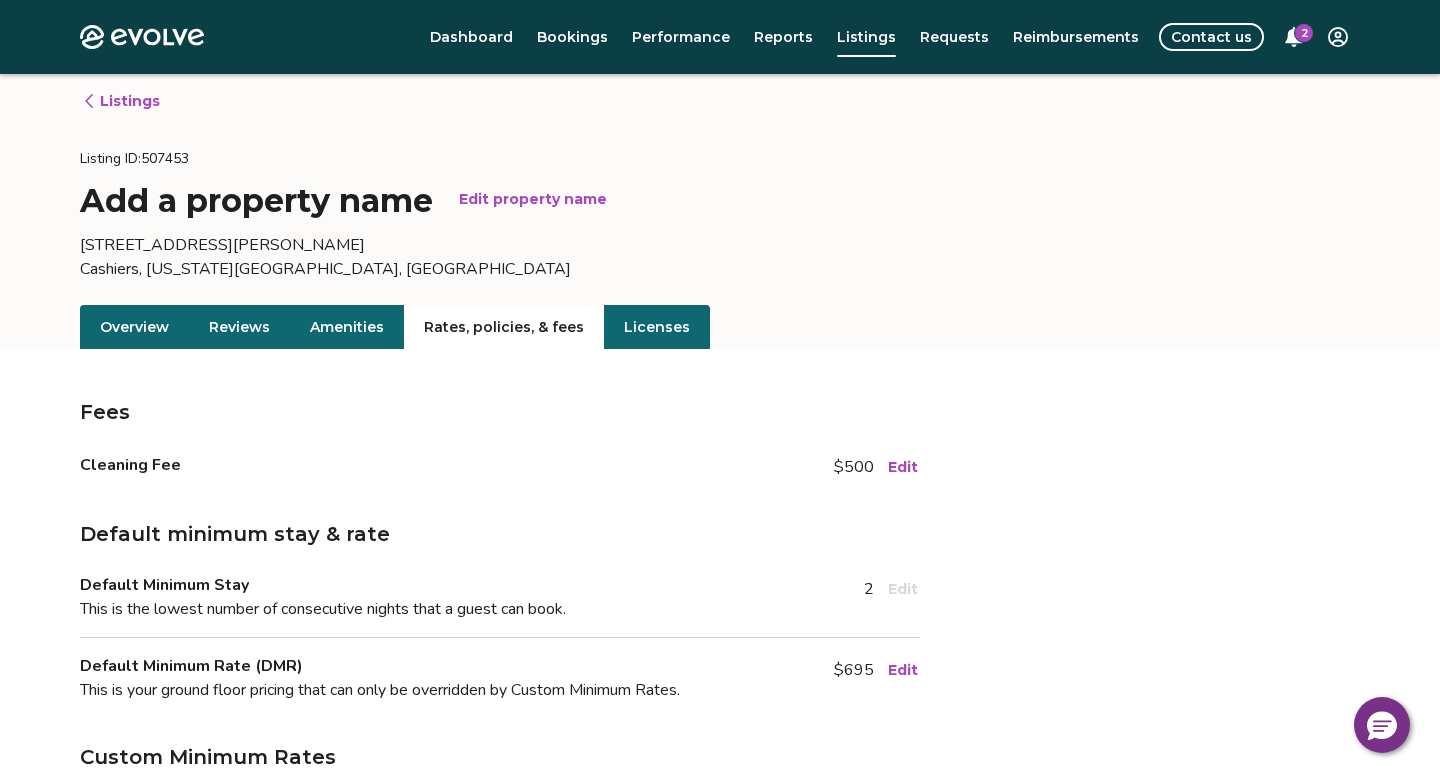 click on "Edit property name" at bounding box center [533, 199] 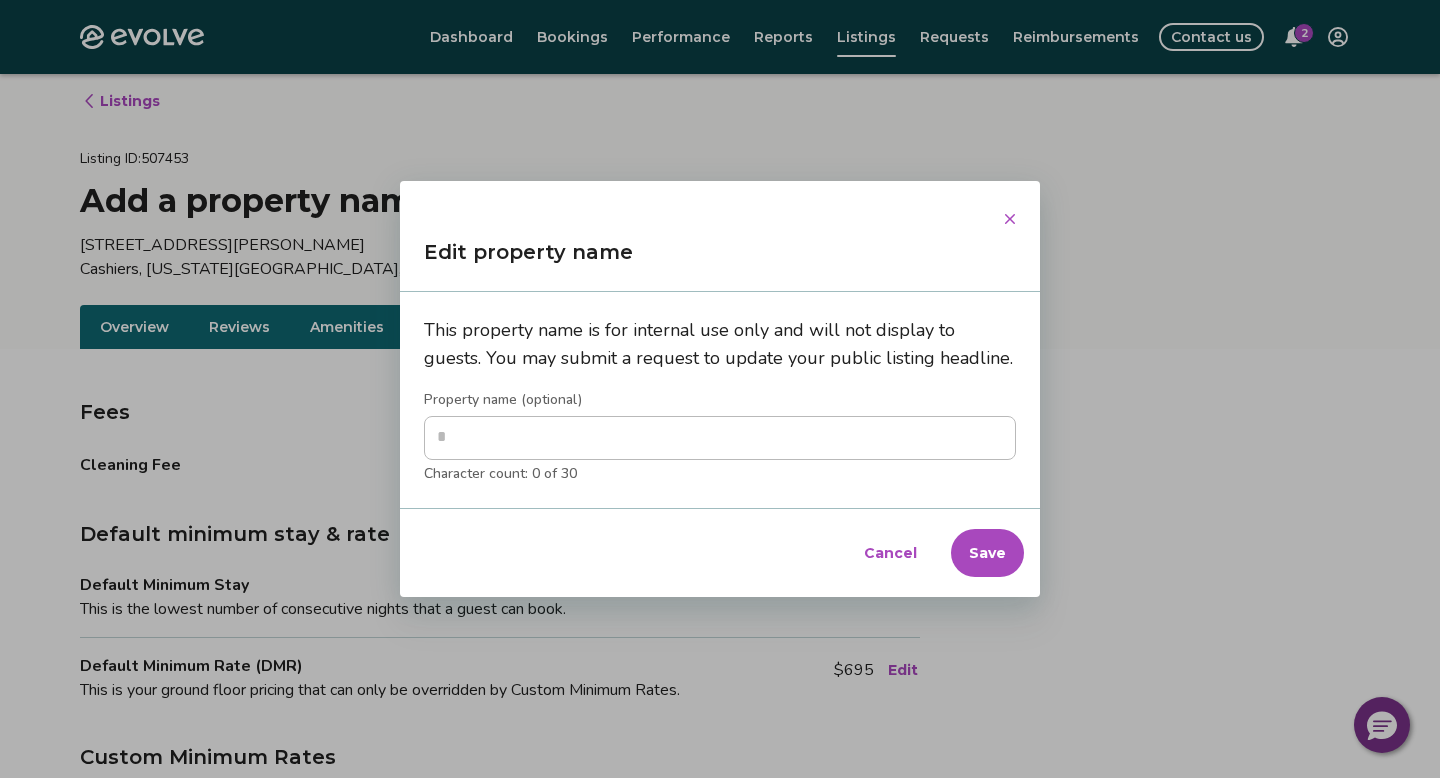 type on "*" 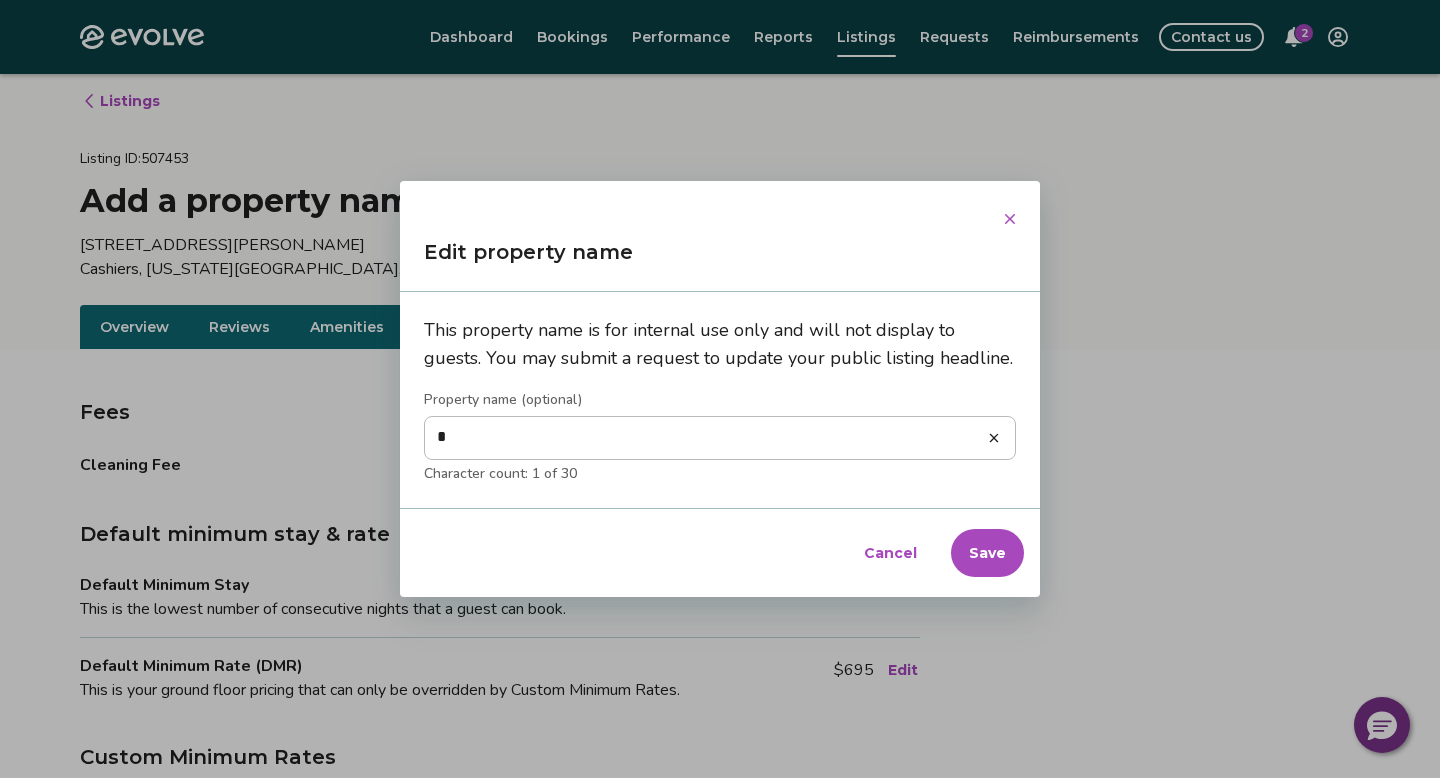 type on "**" 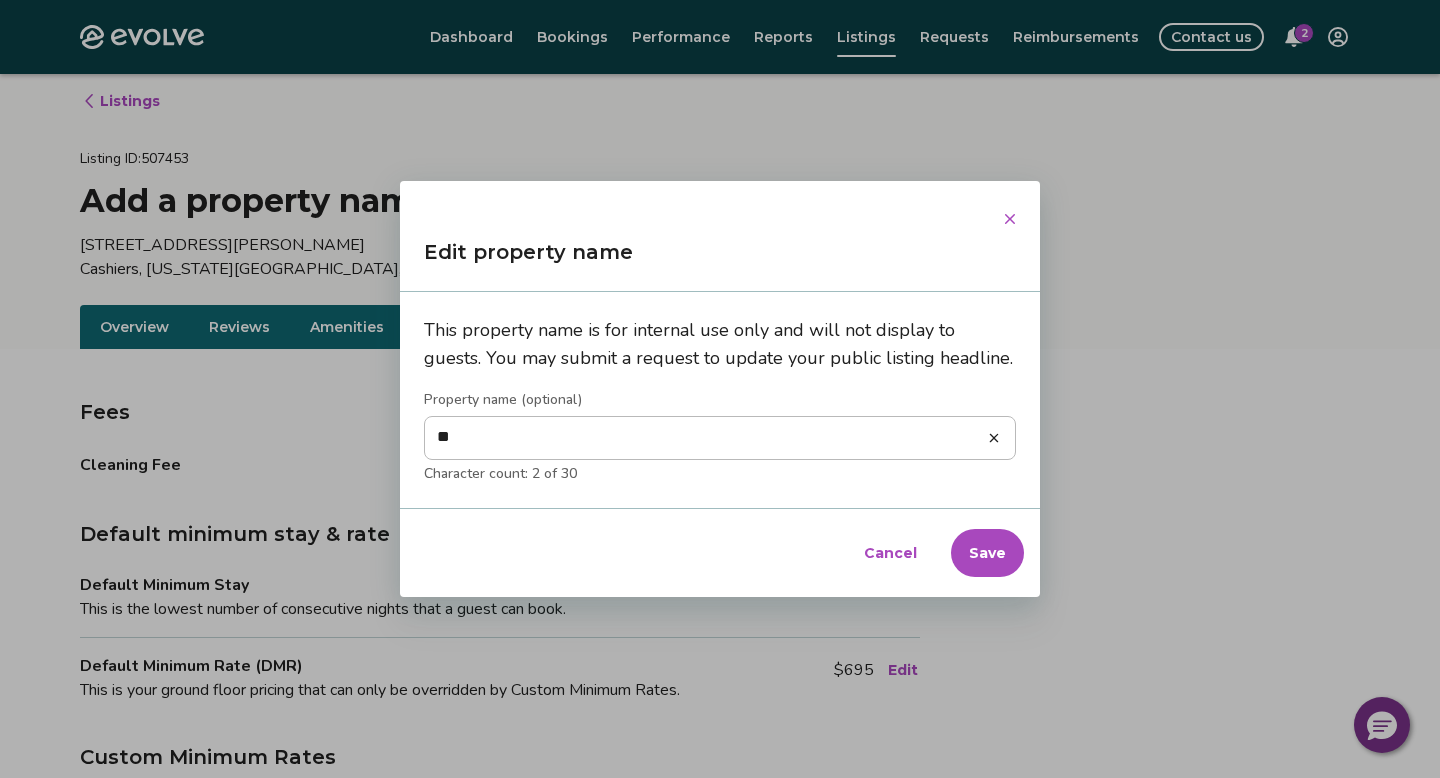 type on "***" 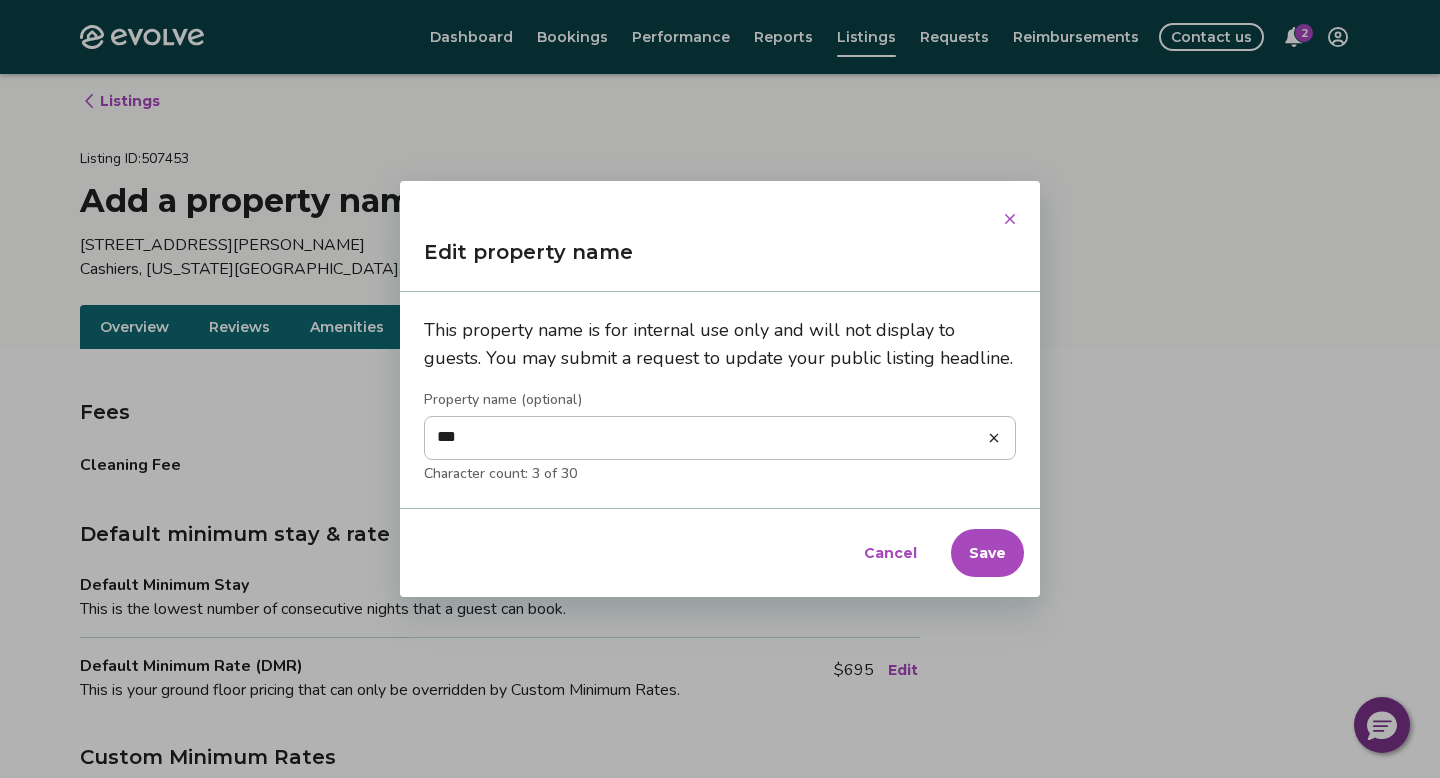 type on "****" 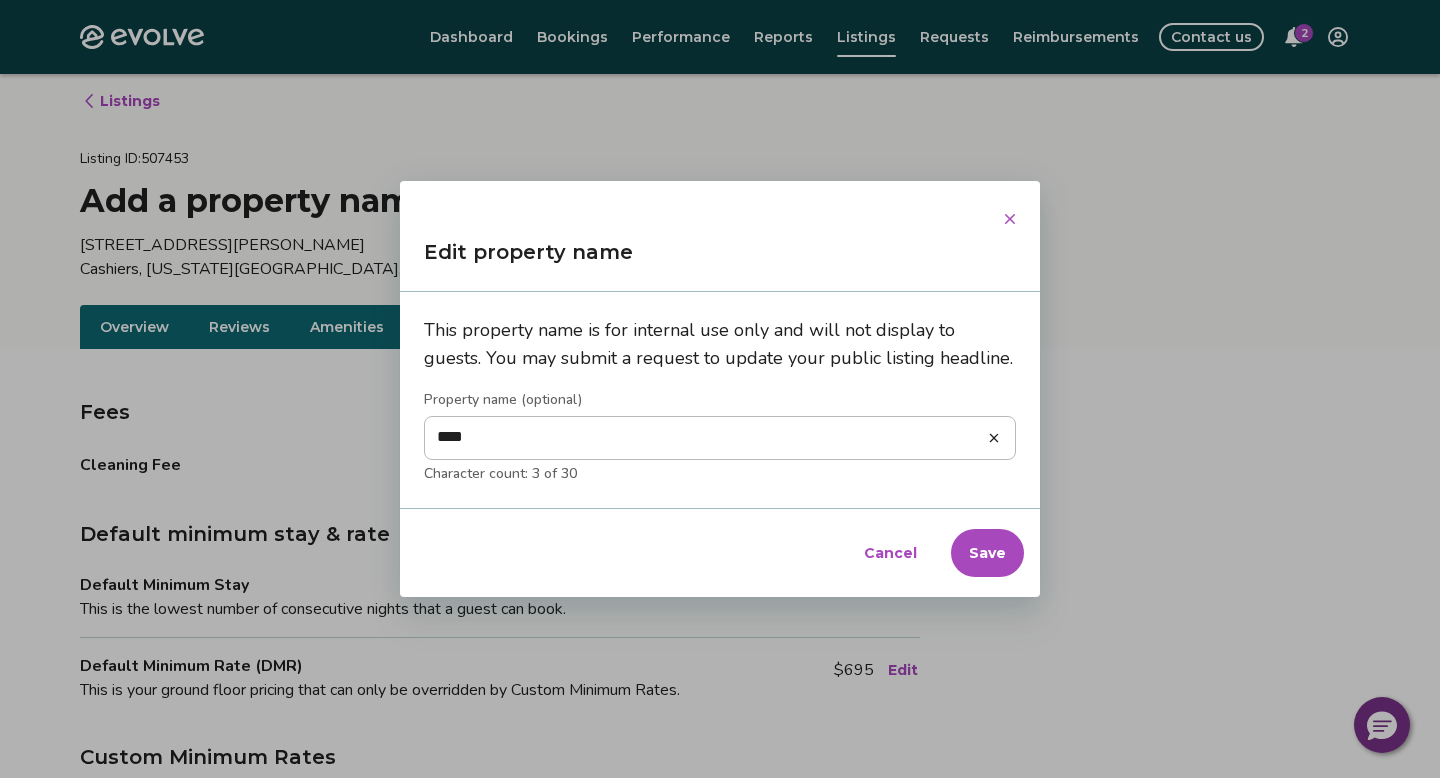 type on "*****" 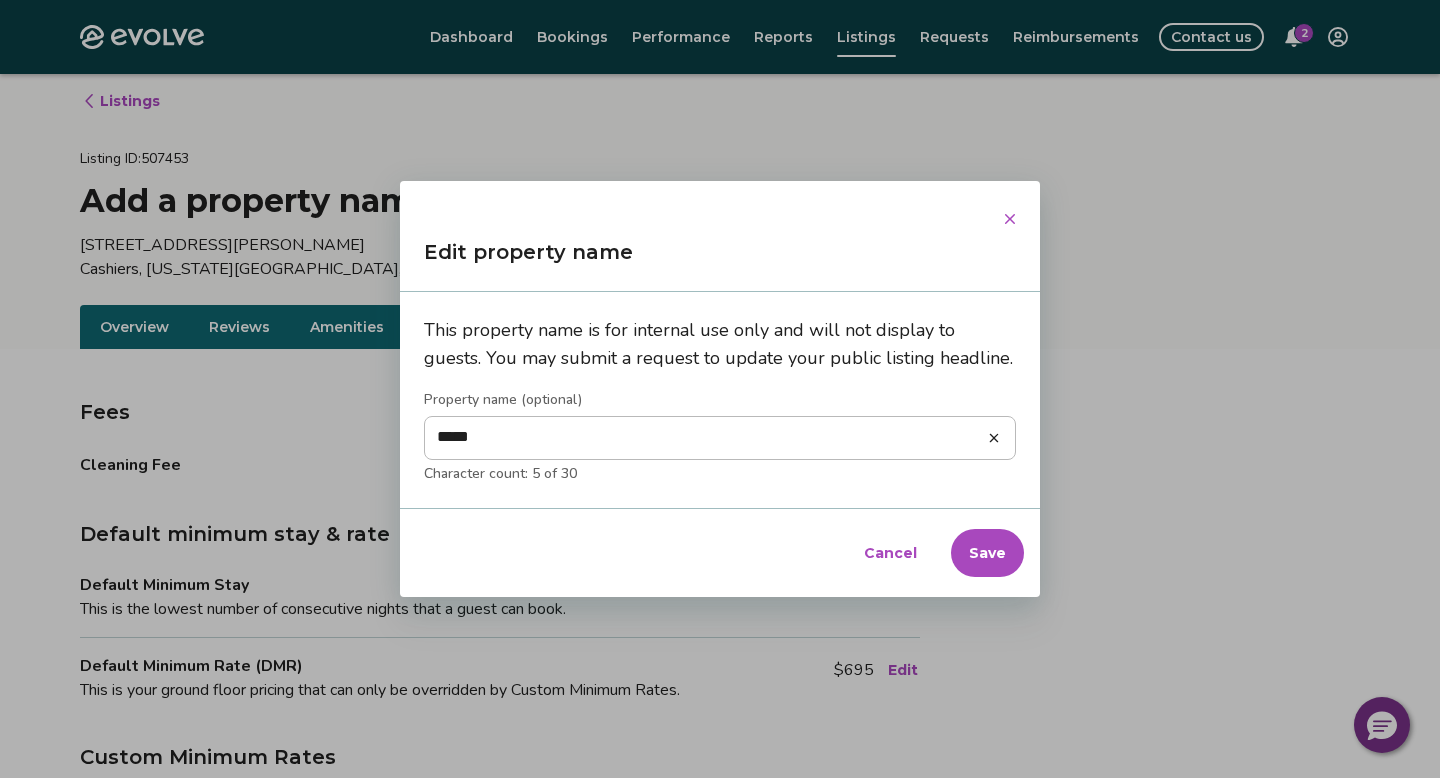 type on "******" 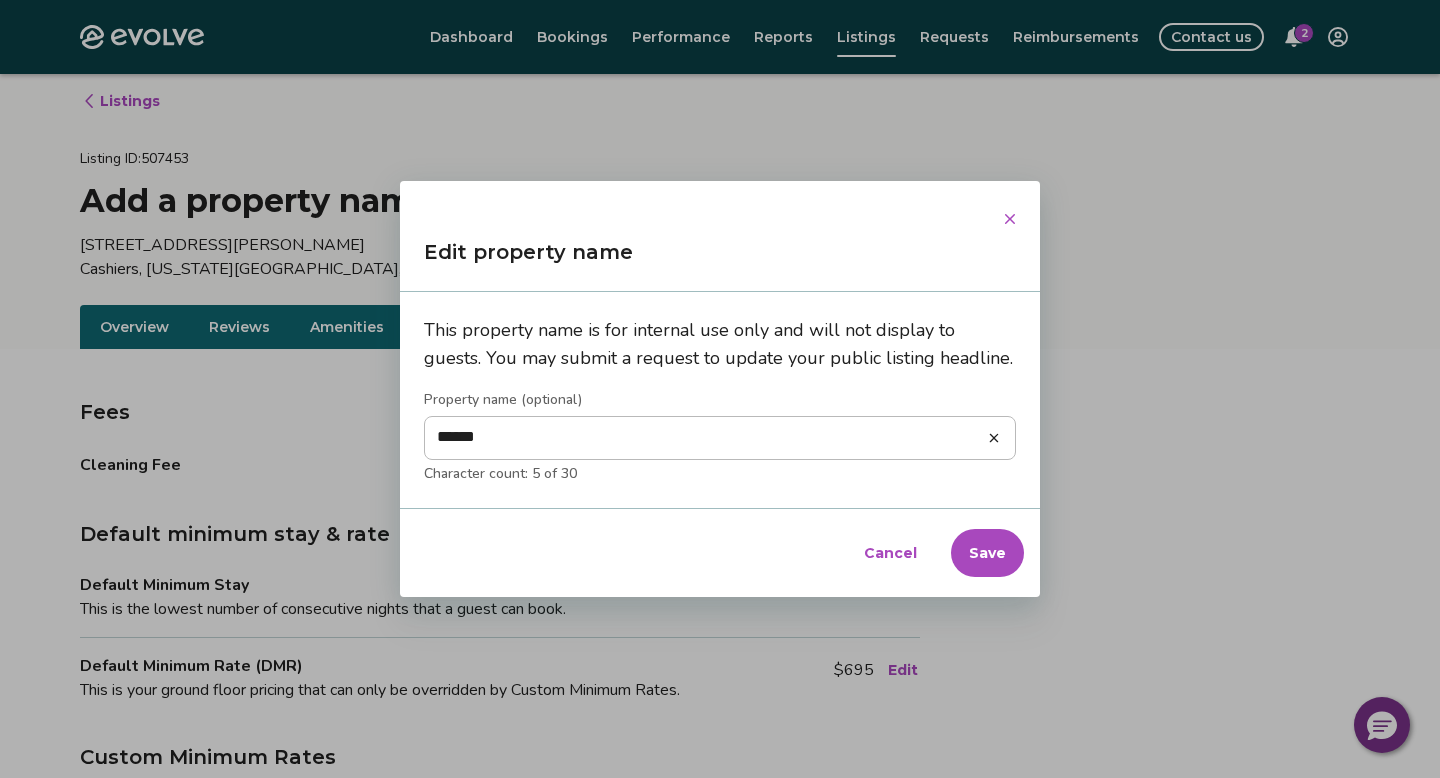 type on "*******" 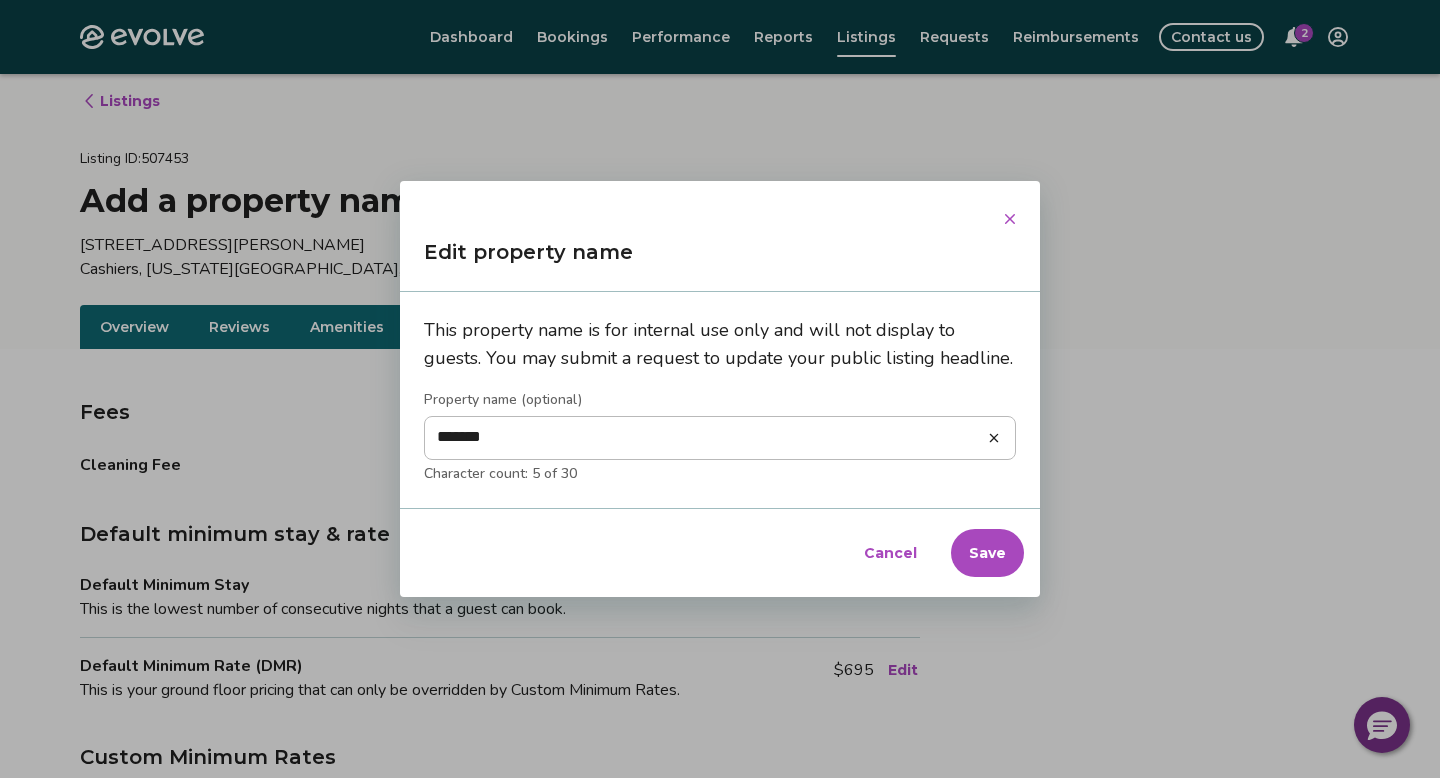 type on "********" 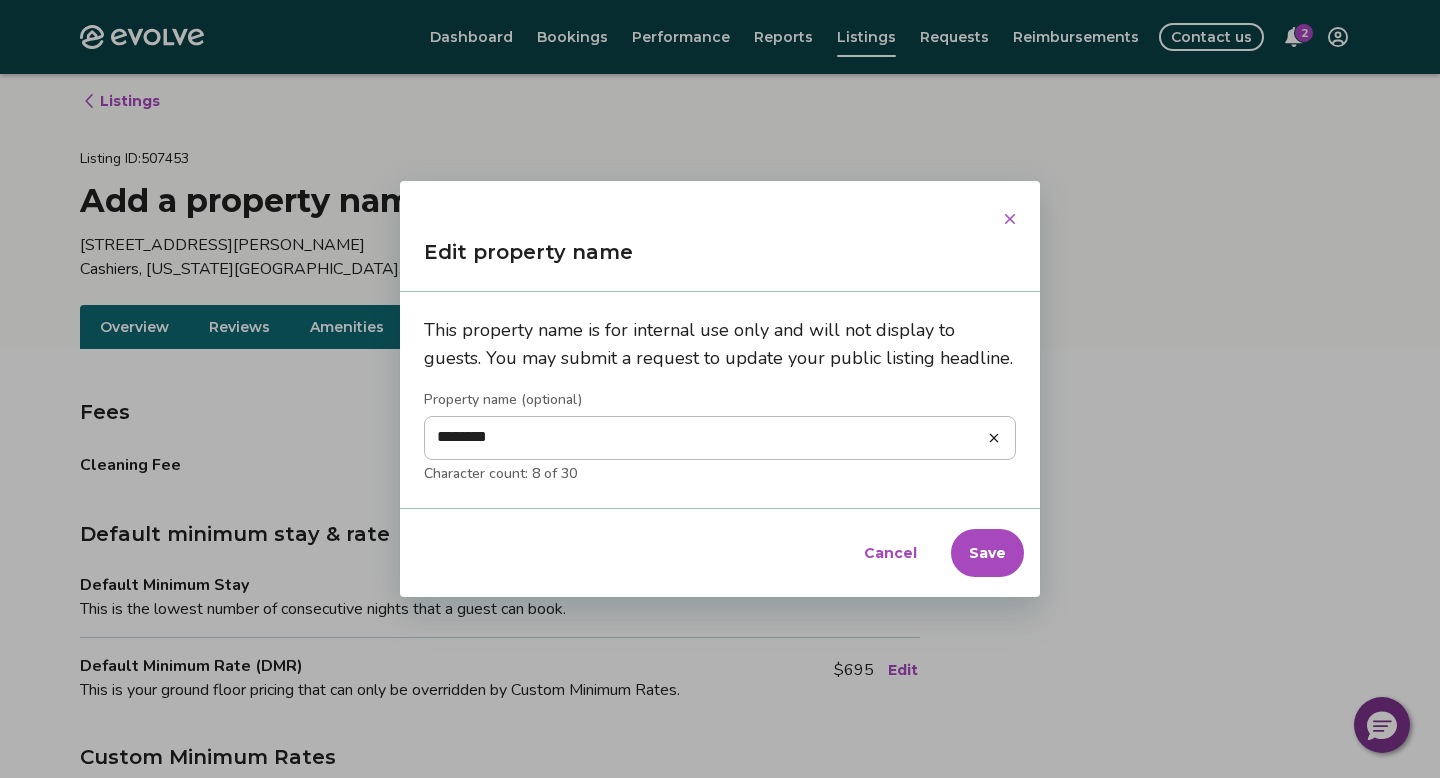 type on "********" 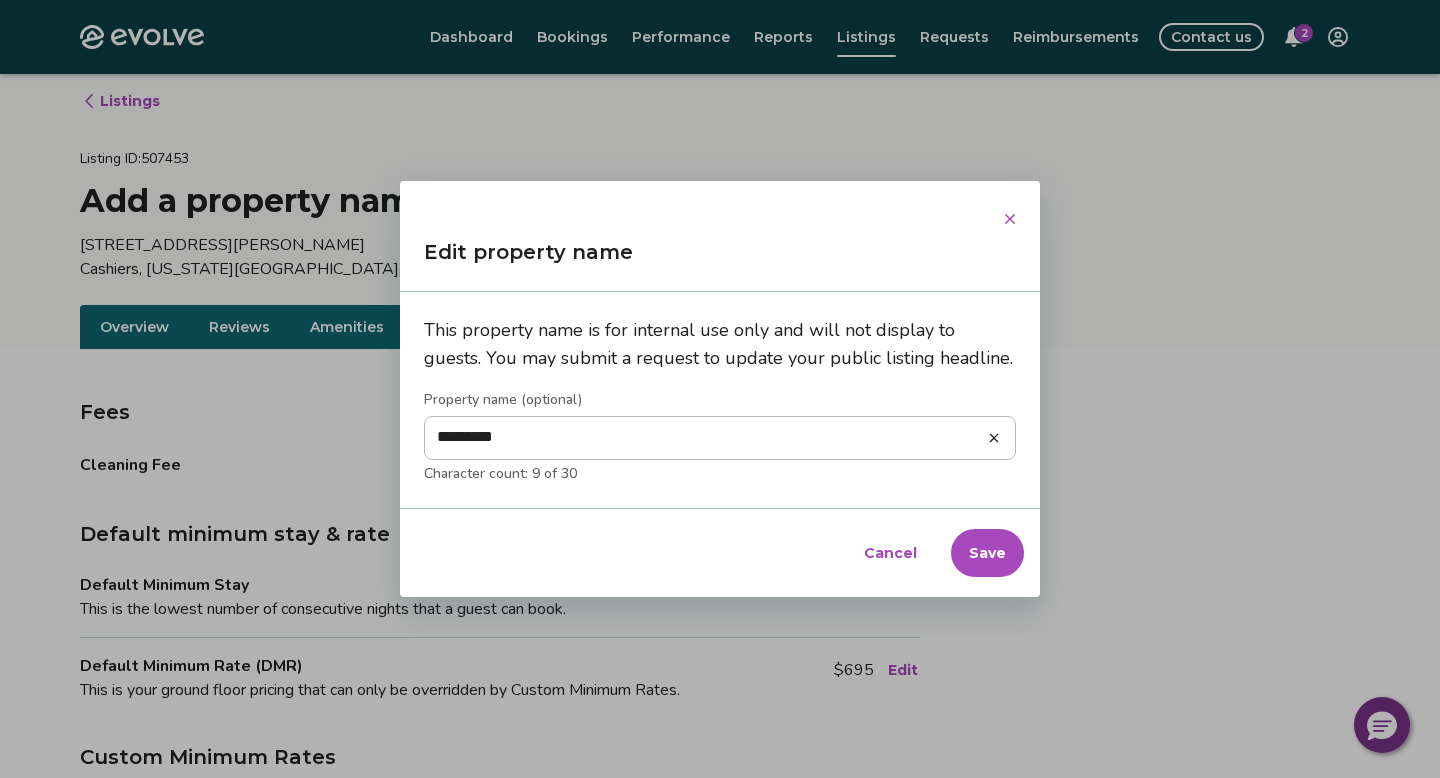 type on "**********" 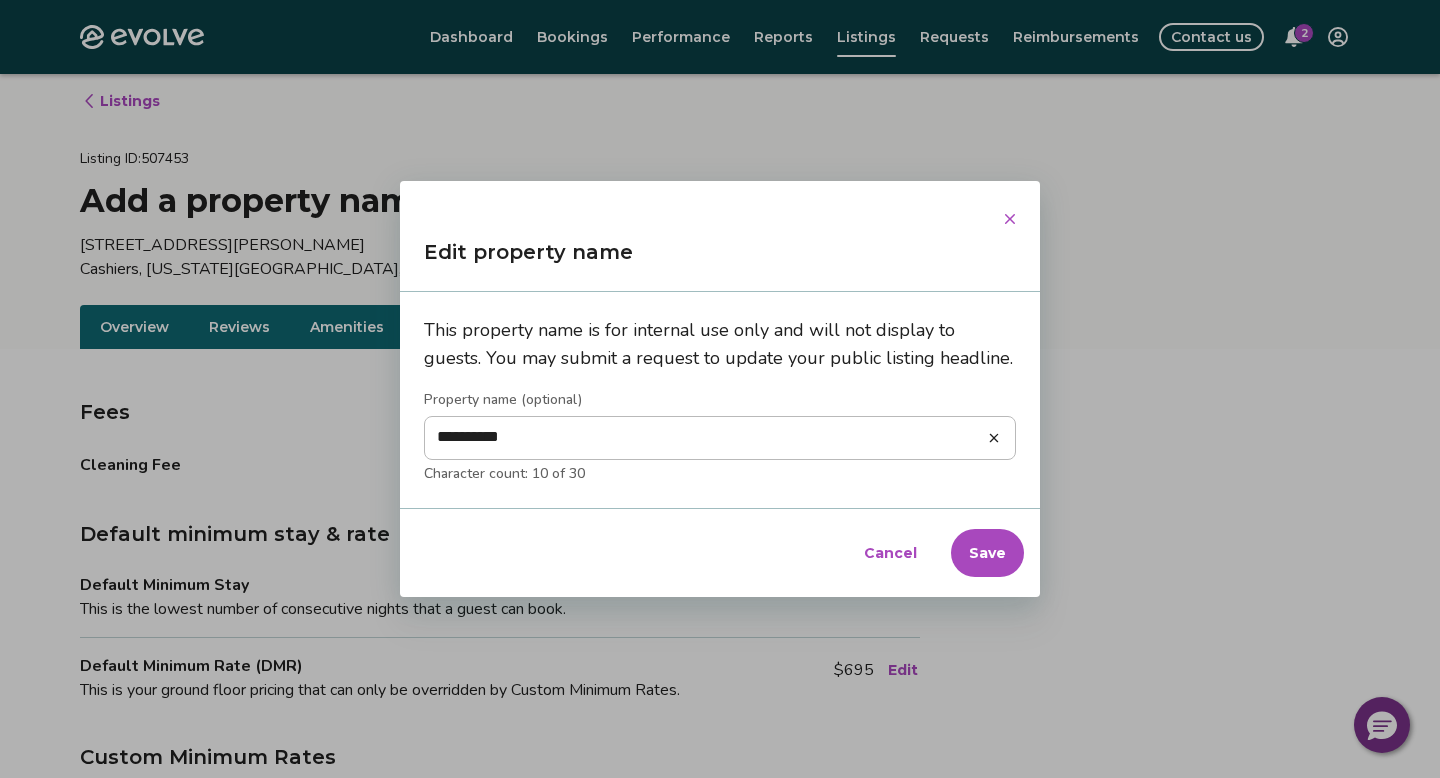 type on "********" 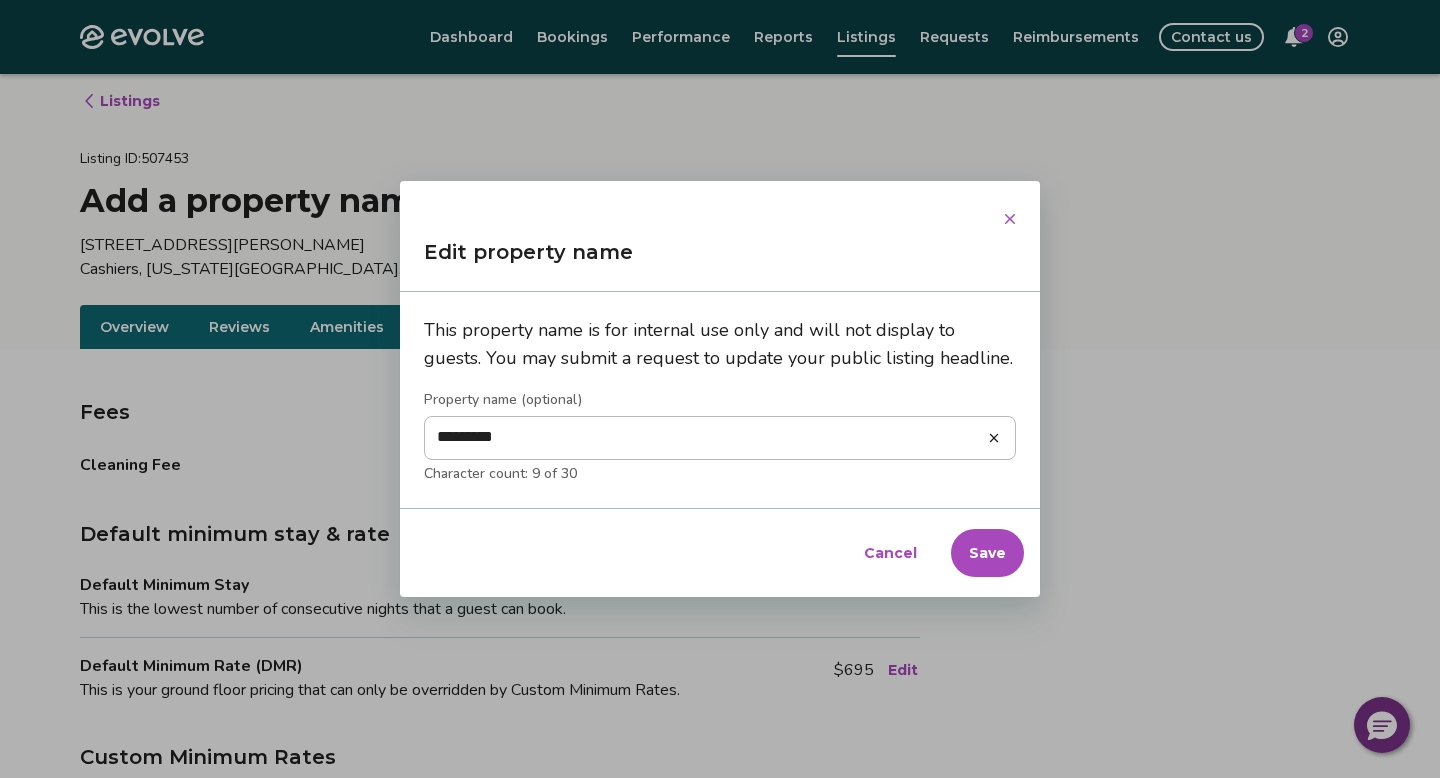 type on "**********" 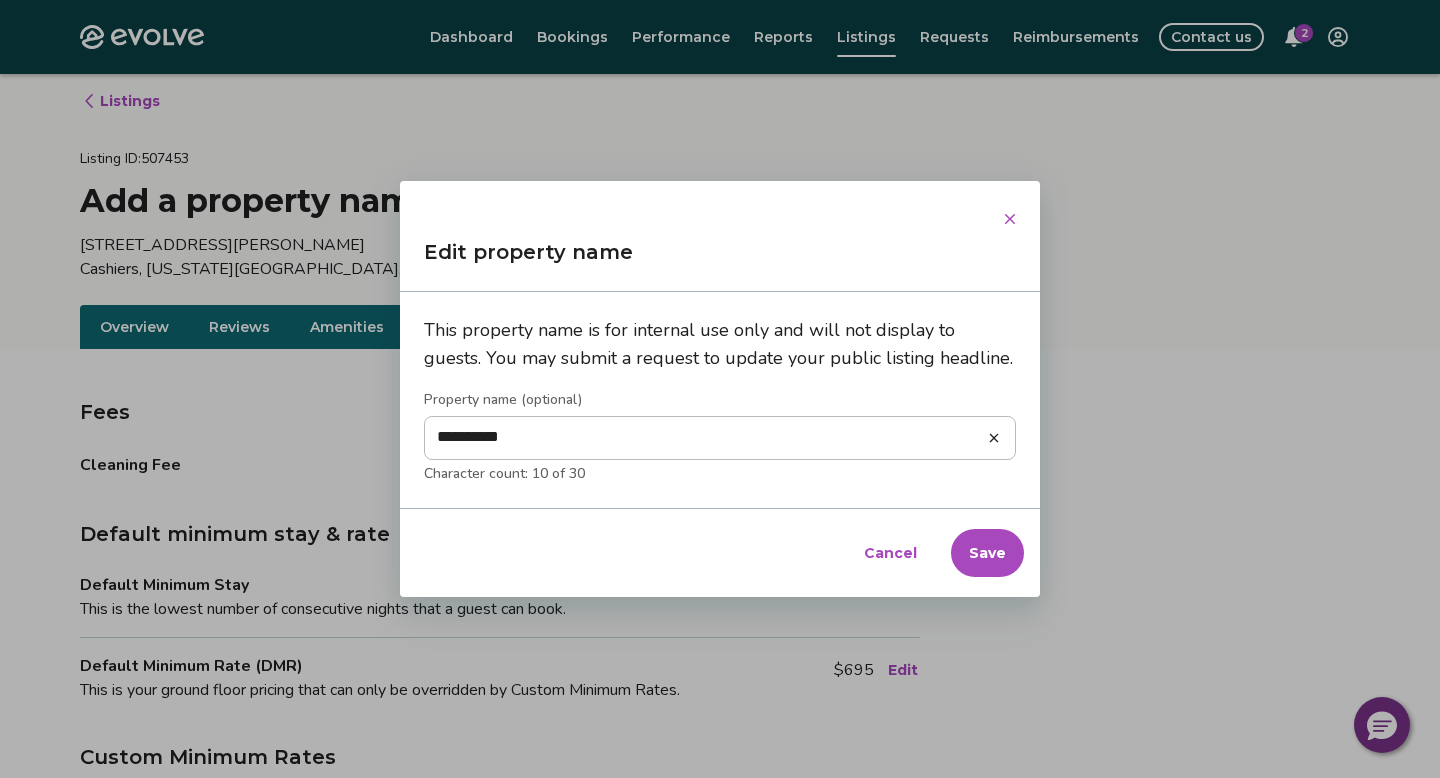 type on "**********" 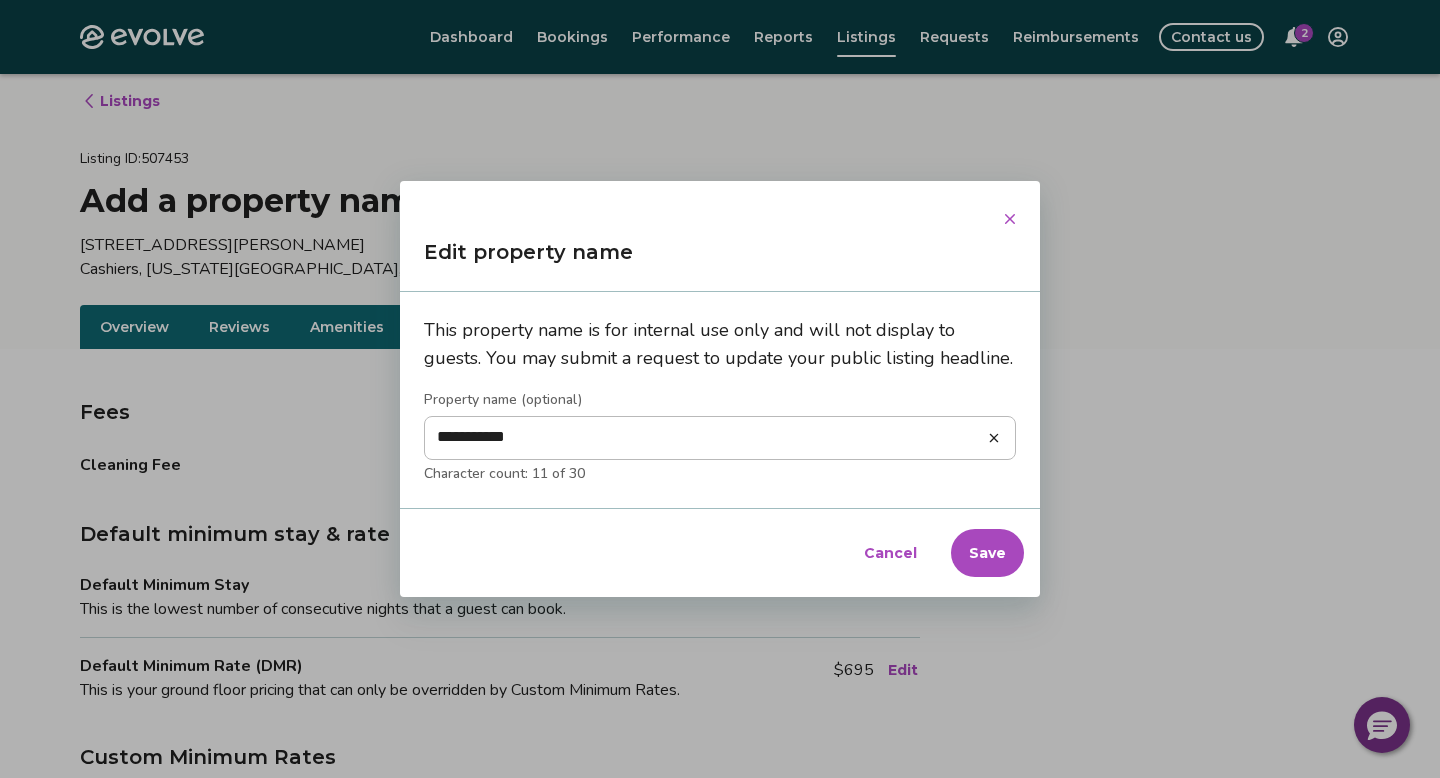 type on "**********" 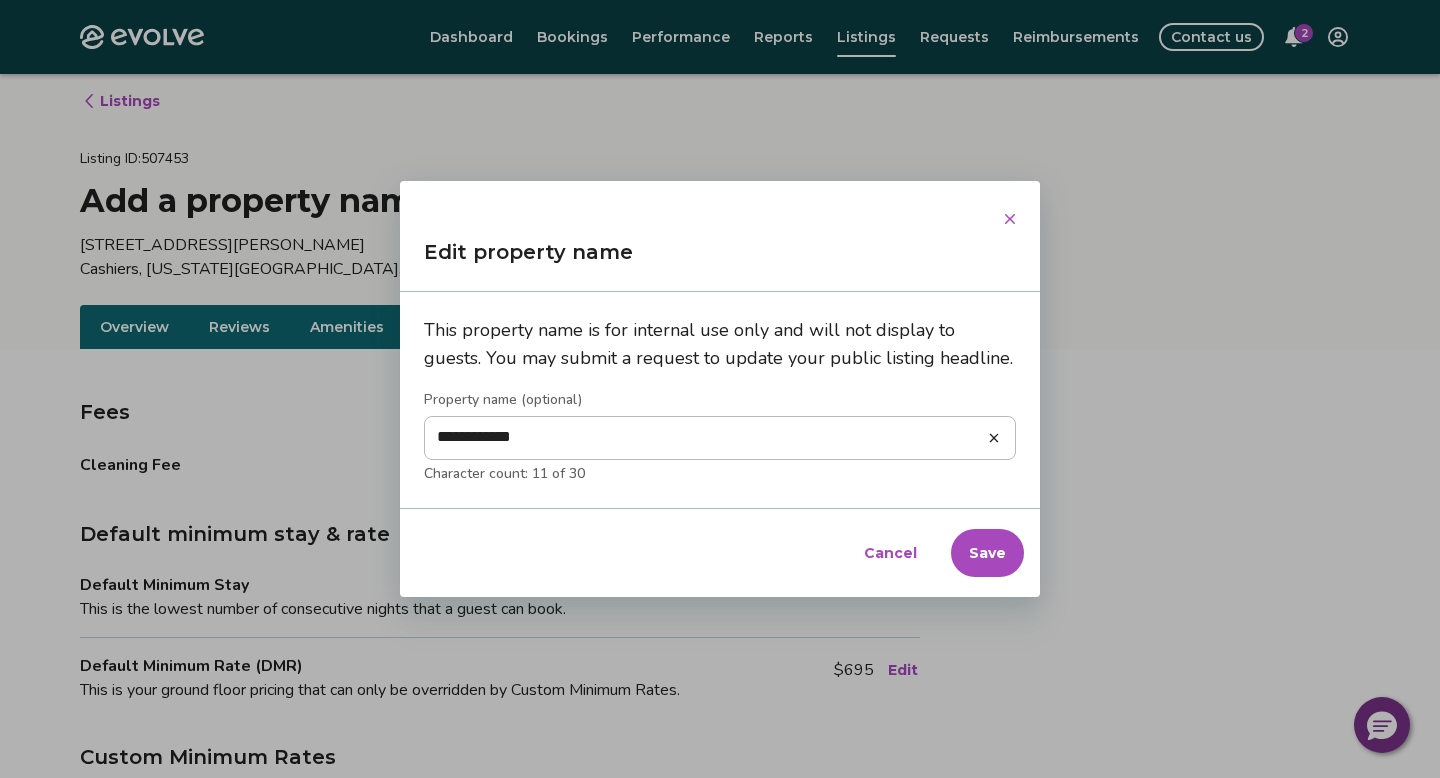 type on "**********" 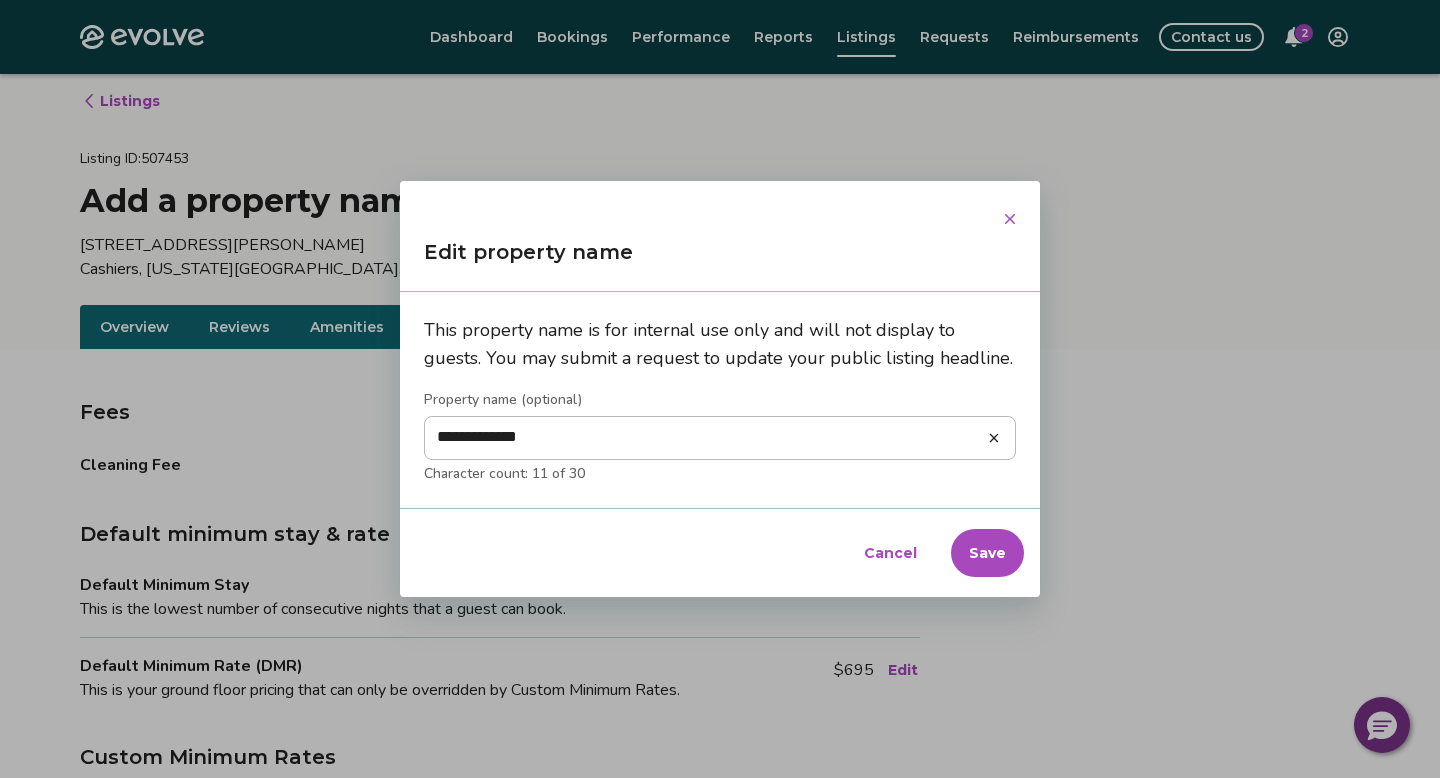 type on "*" 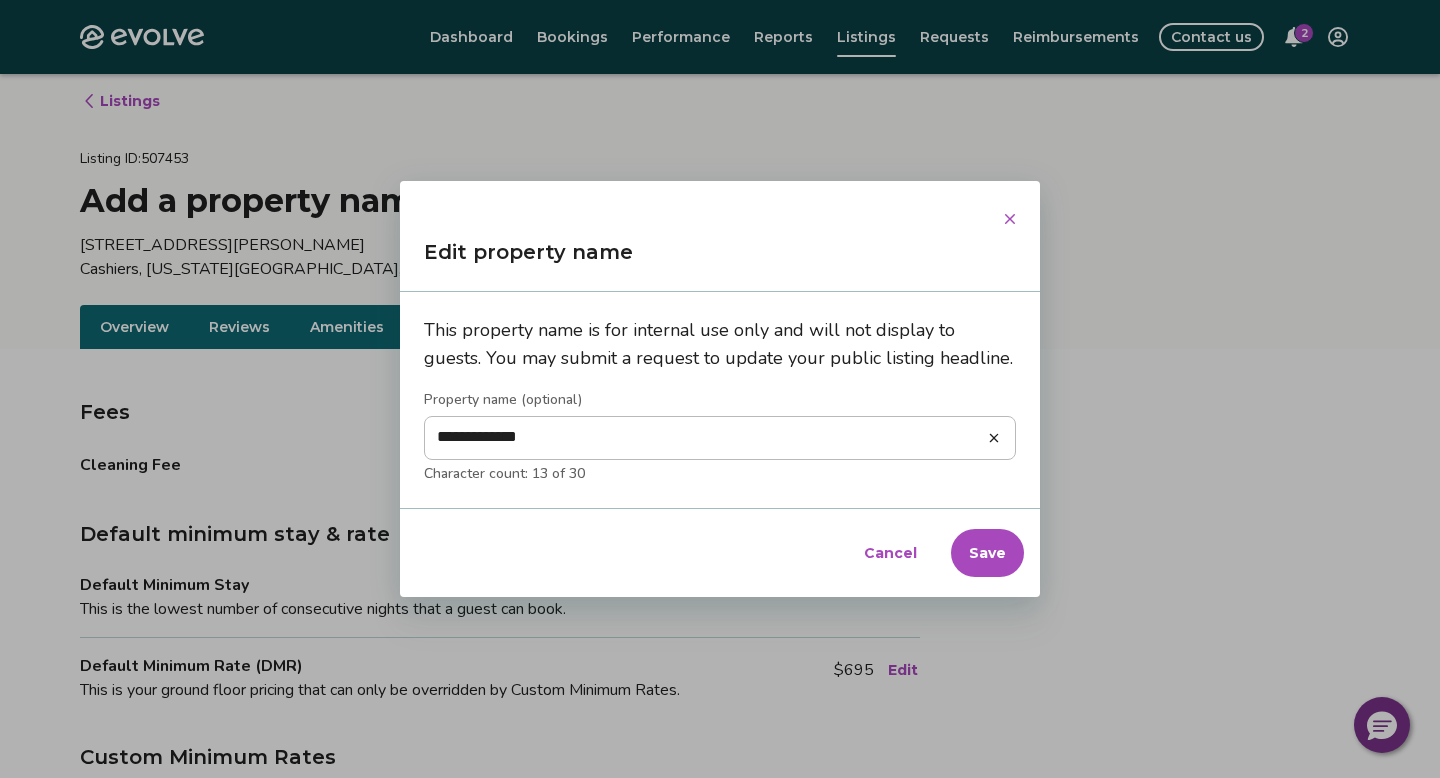 type on "**********" 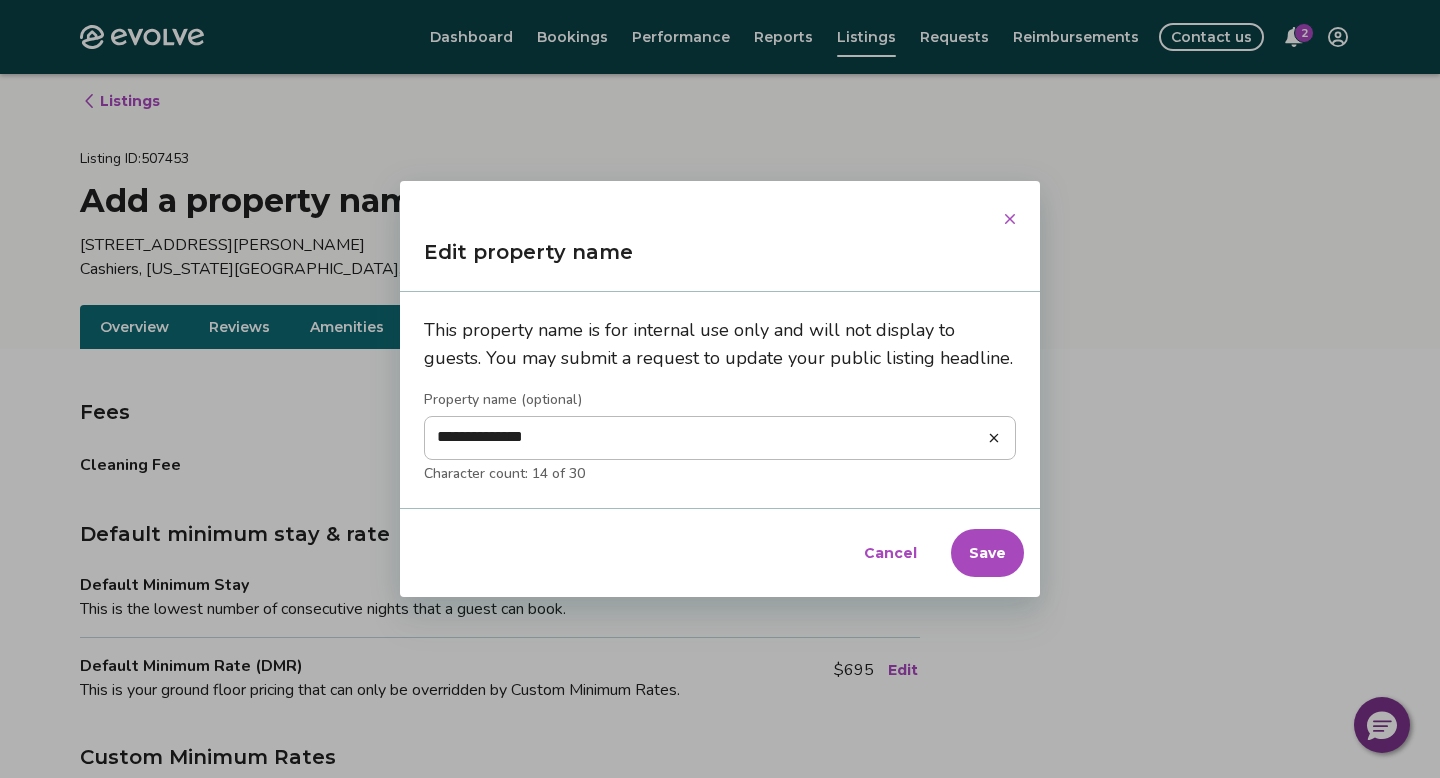 type on "**********" 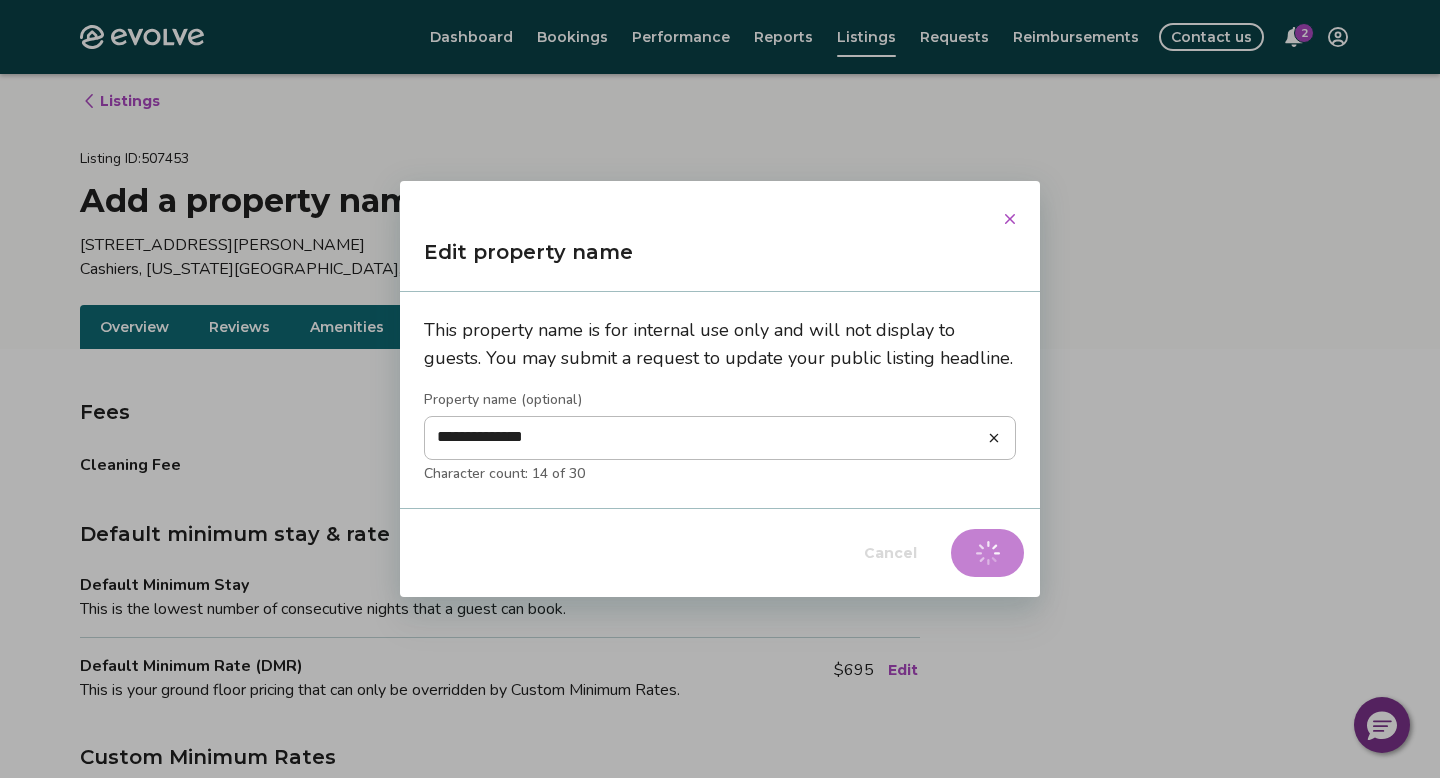 type on "*" 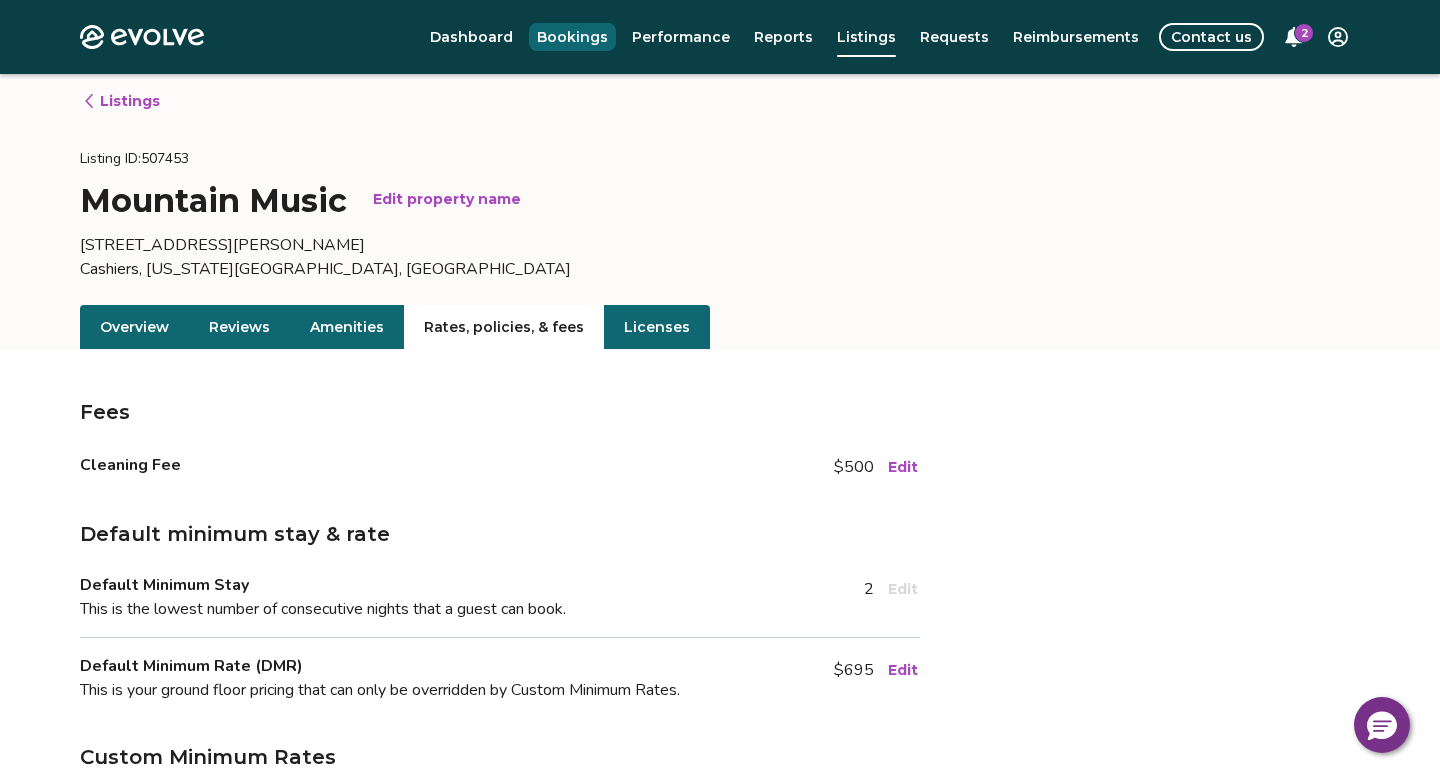 click on "Bookings" at bounding box center [572, 37] 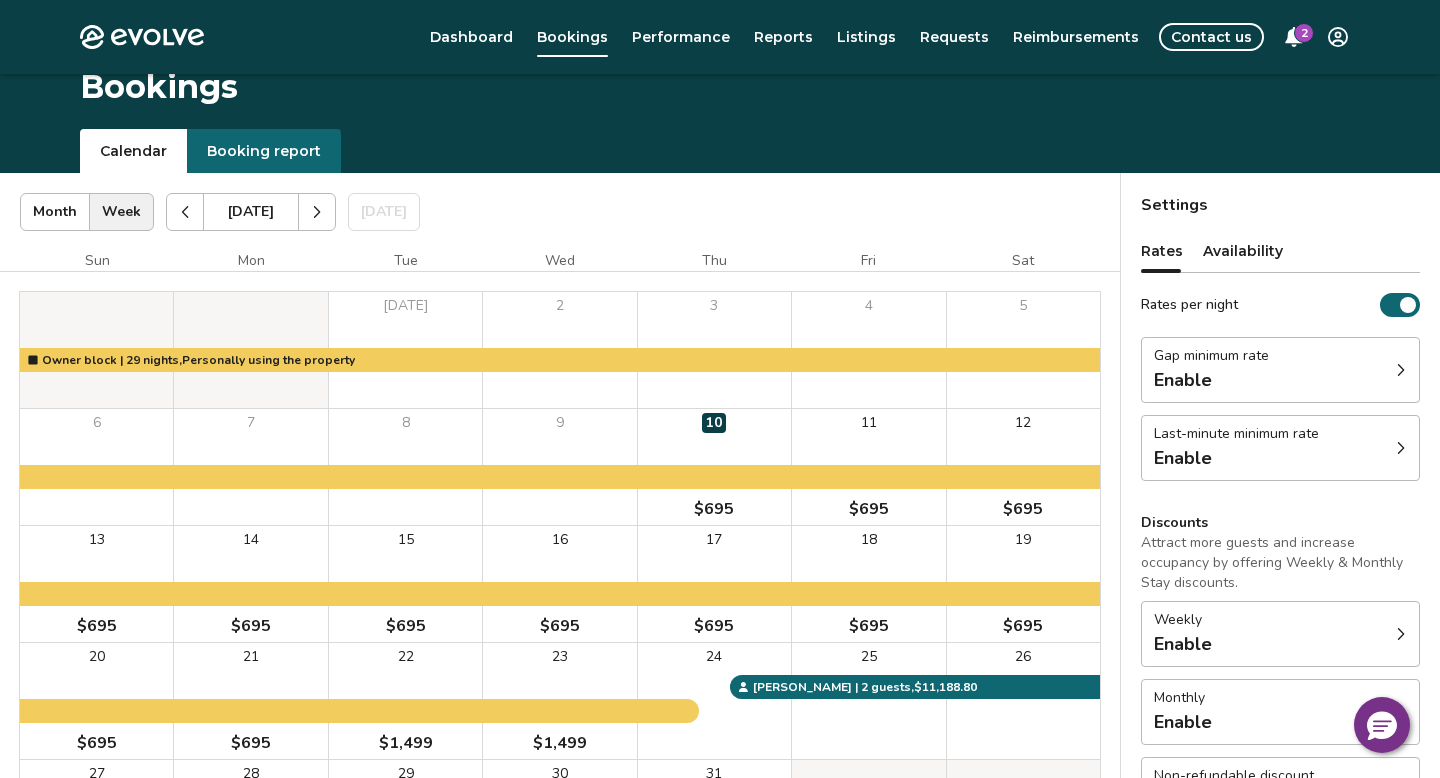 click at bounding box center (1408, 305) 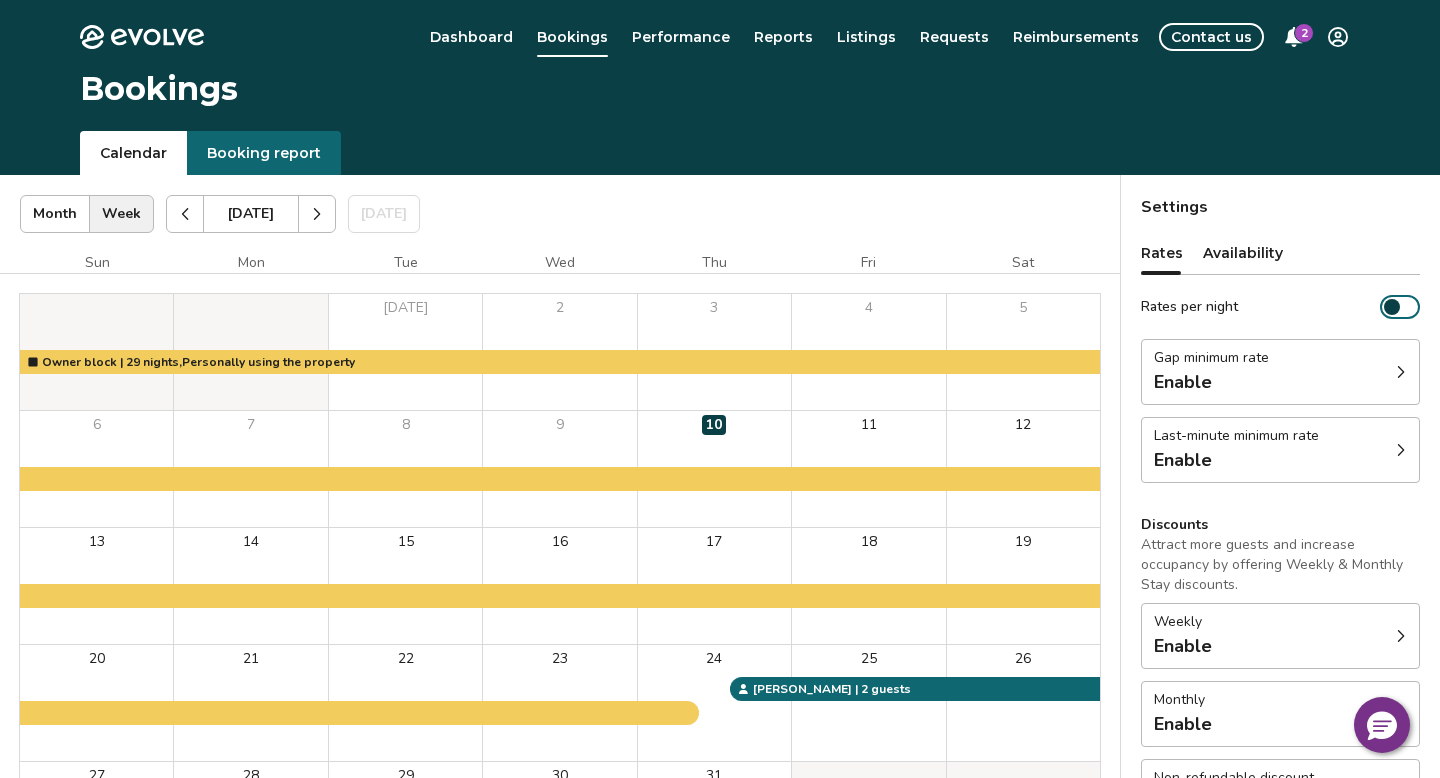 scroll, scrollTop: 0, scrollLeft: 0, axis: both 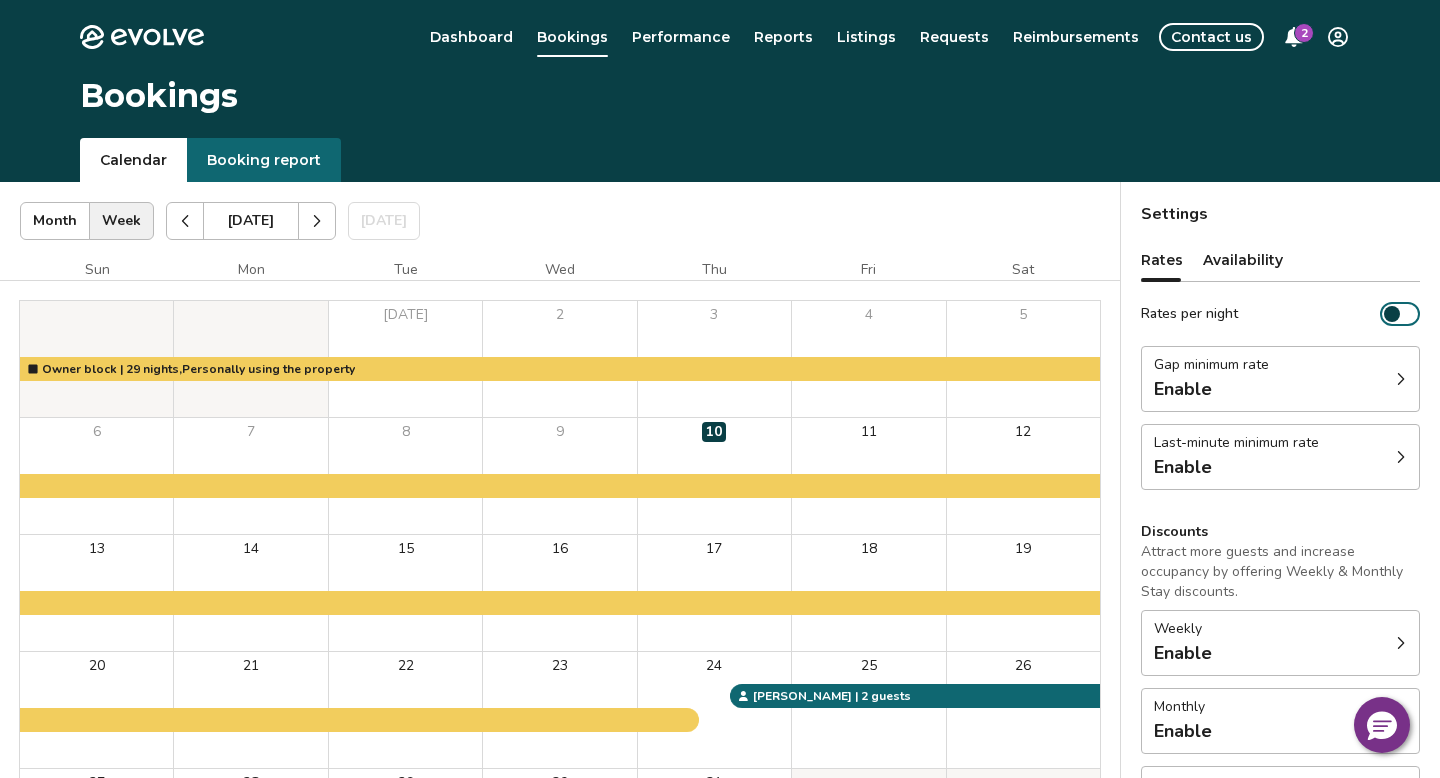 click at bounding box center [1392, 314] 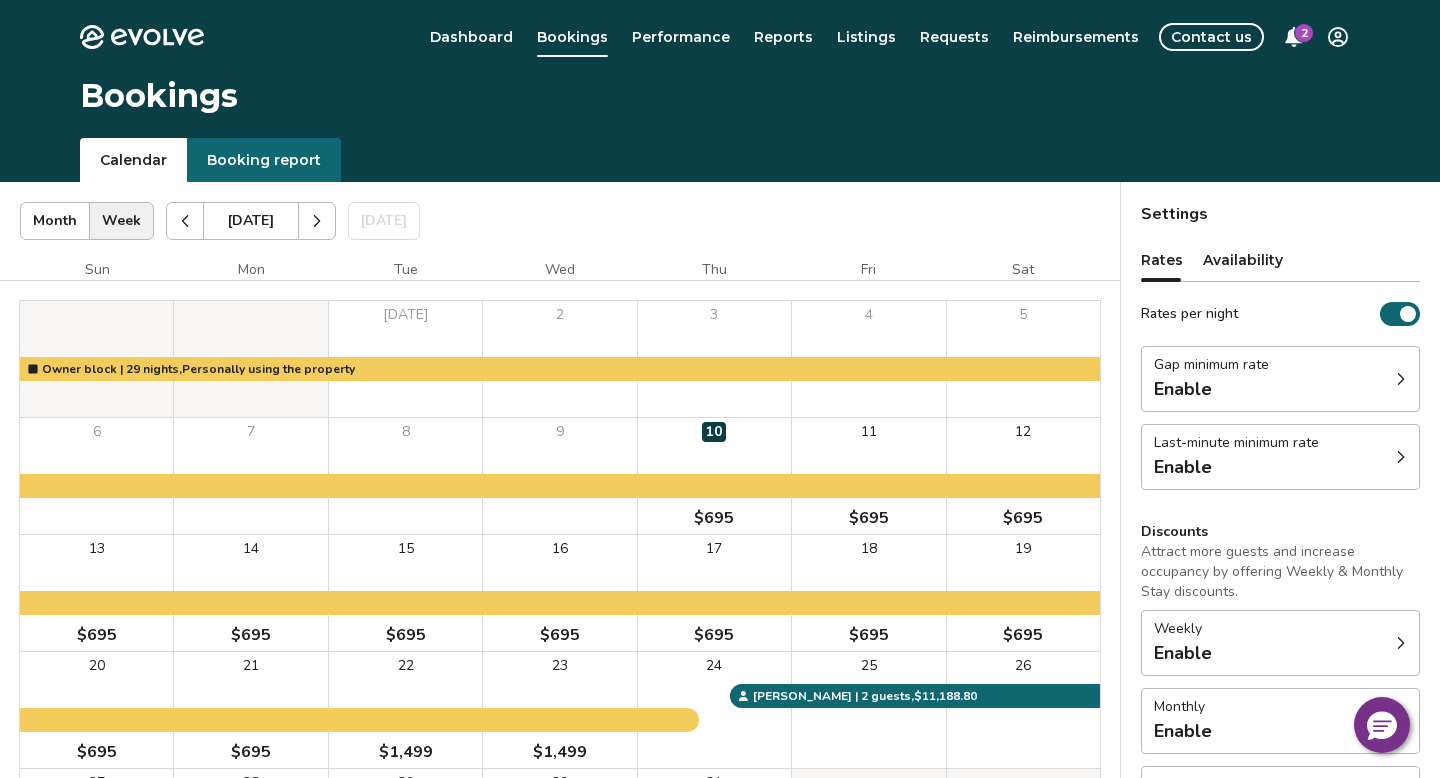 click on "Rates per night" at bounding box center (1400, 314) 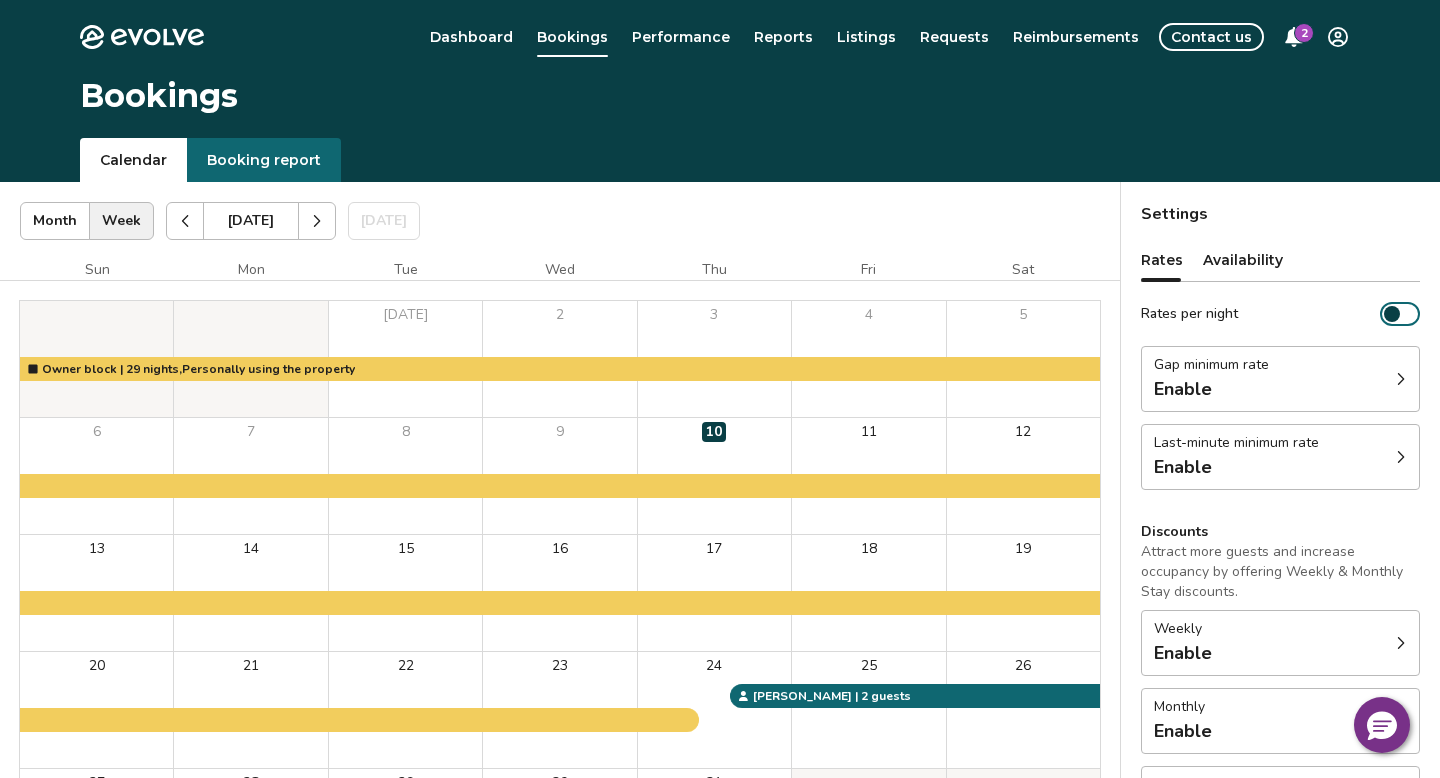 click at bounding box center (1392, 314) 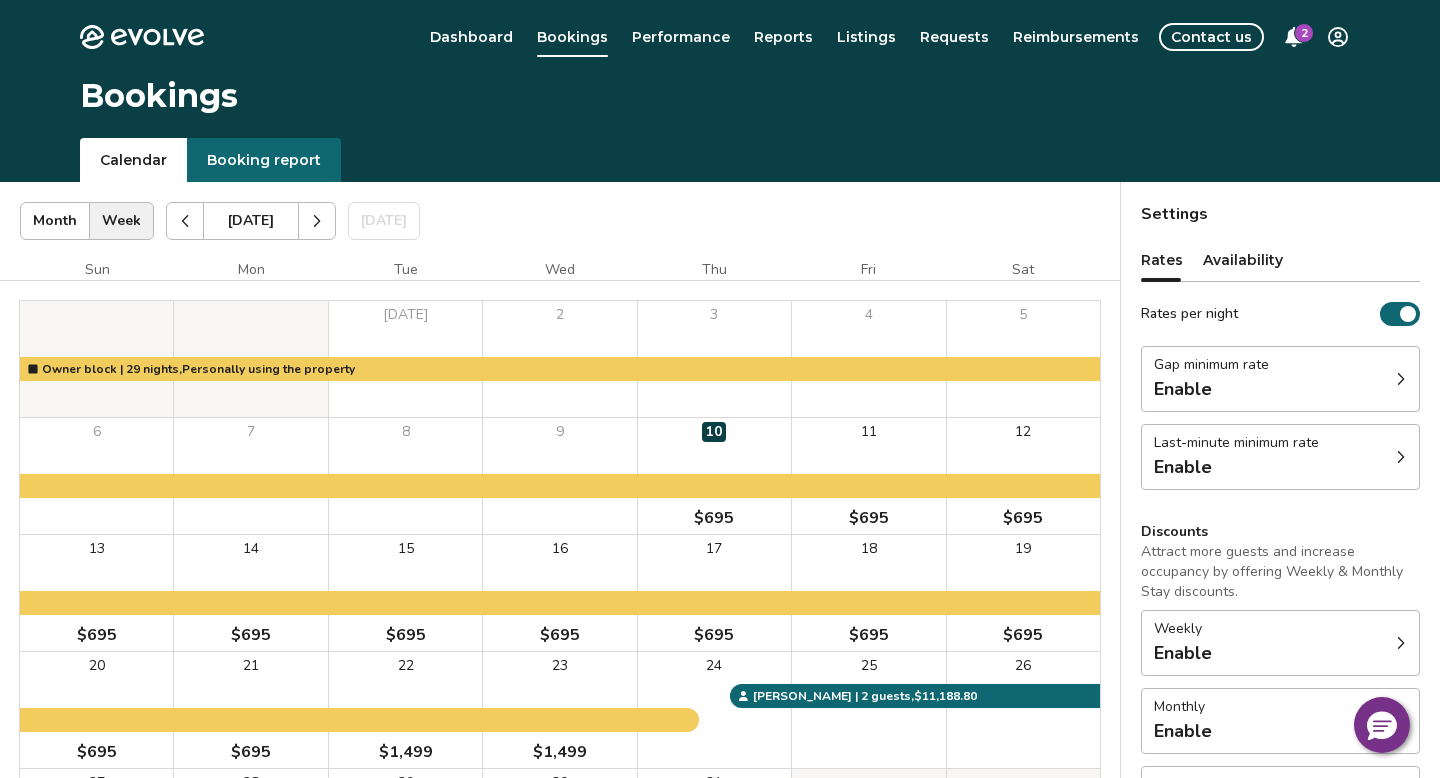 click on "Gap minimum rate Enable" at bounding box center [1280, 379] 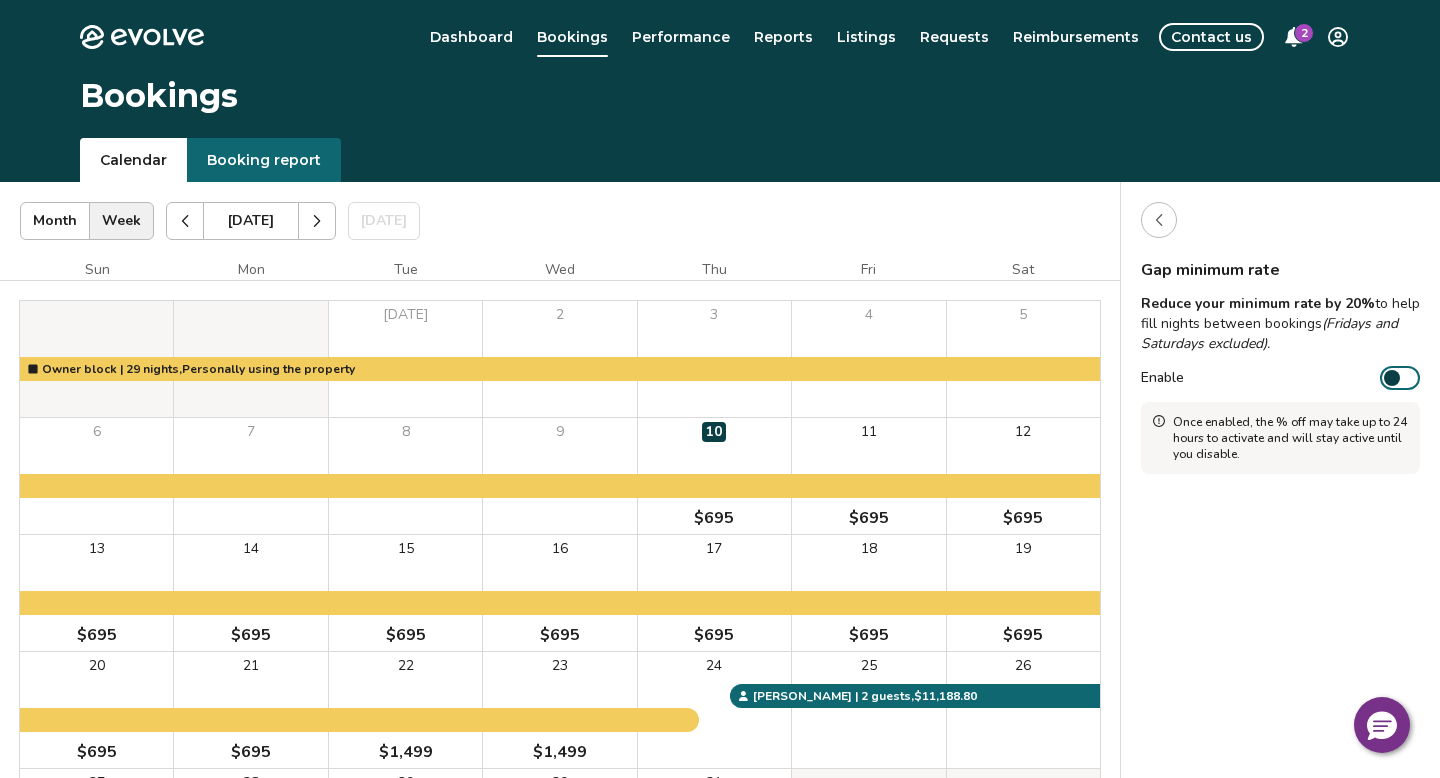 click at bounding box center (1392, 378) 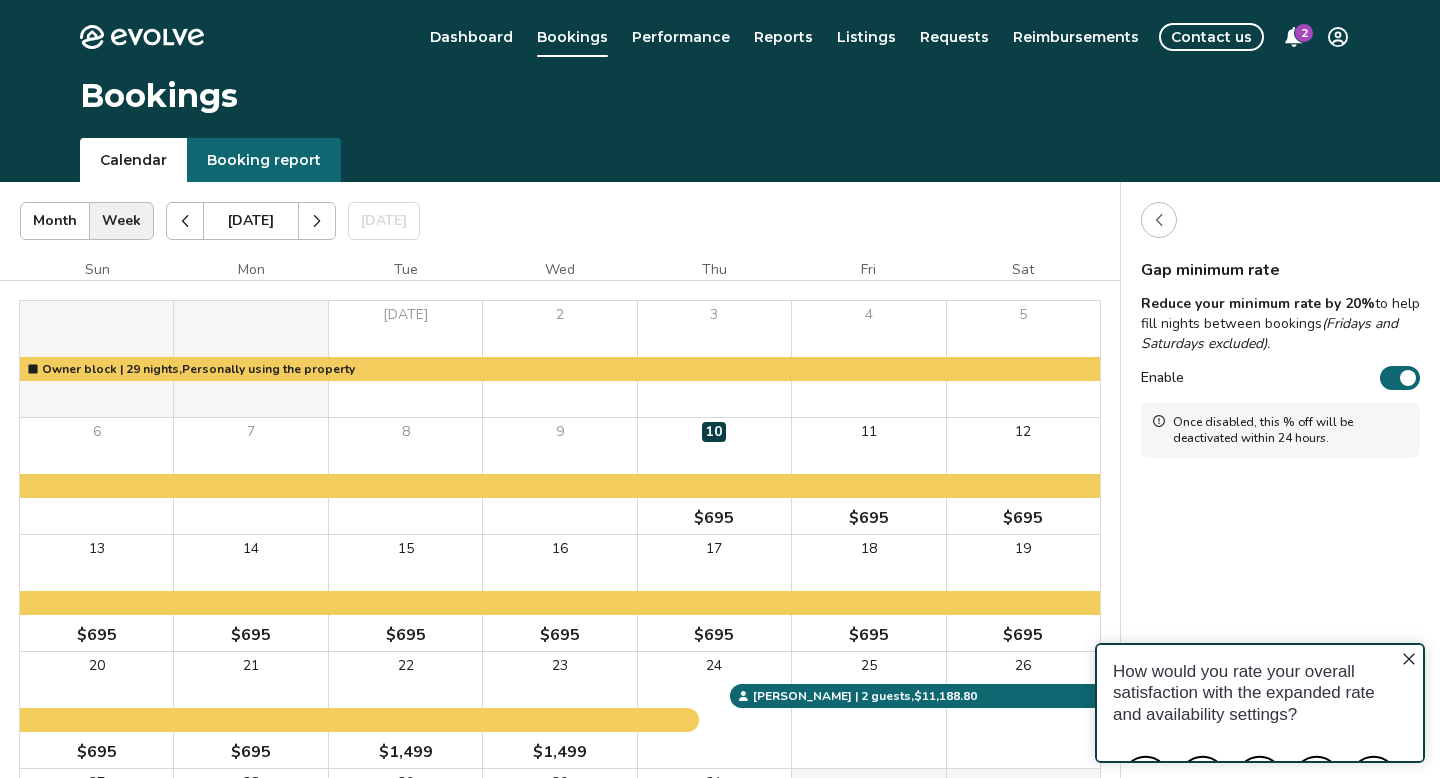 scroll, scrollTop: 0, scrollLeft: 0, axis: both 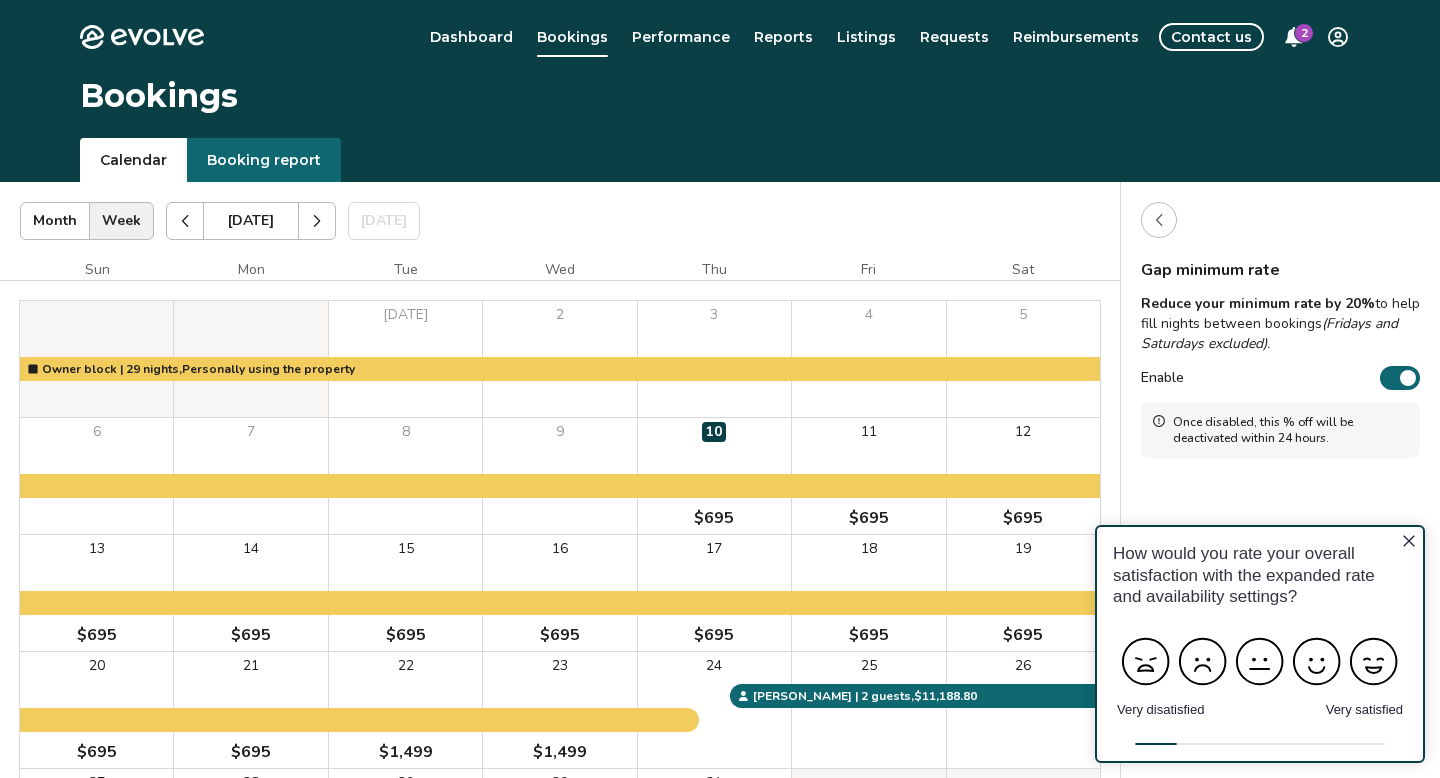 click 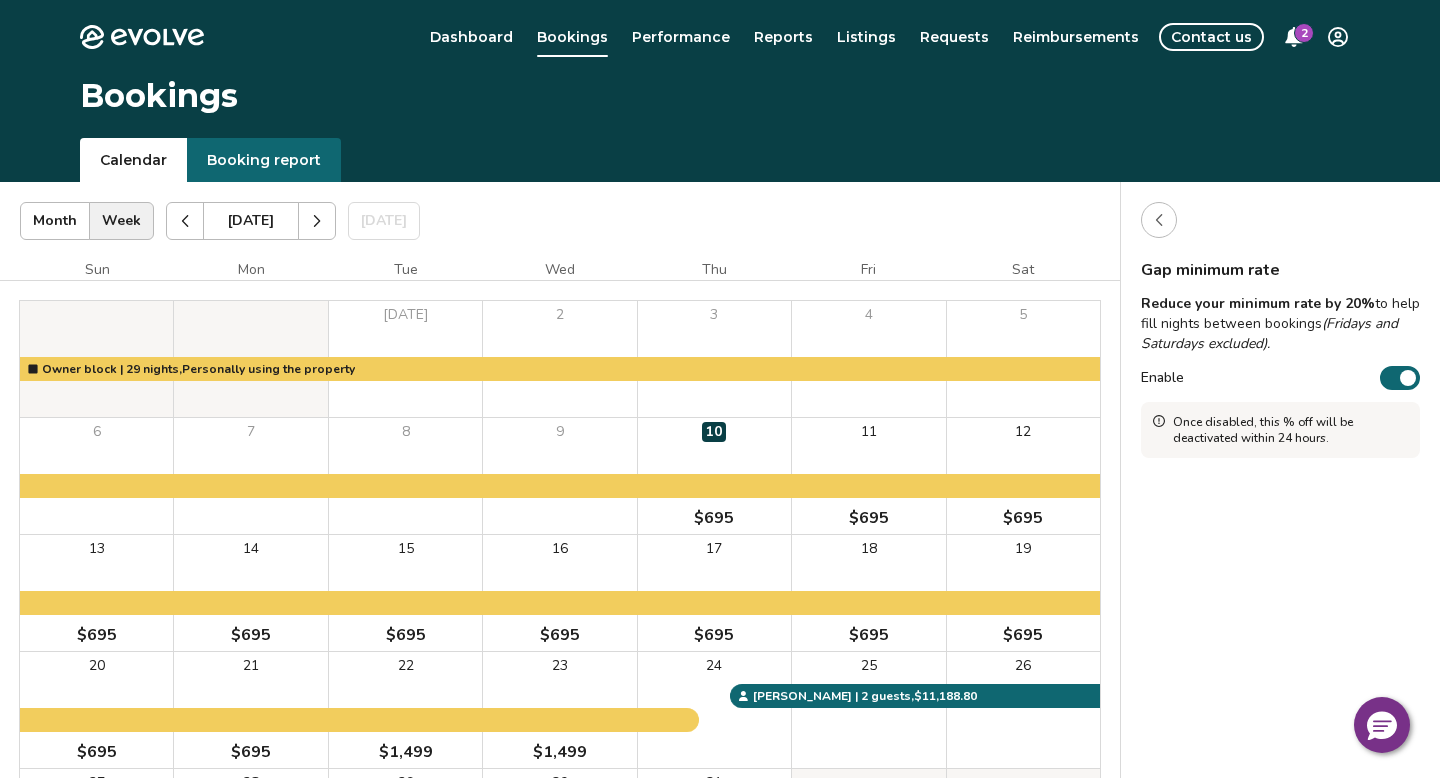 click 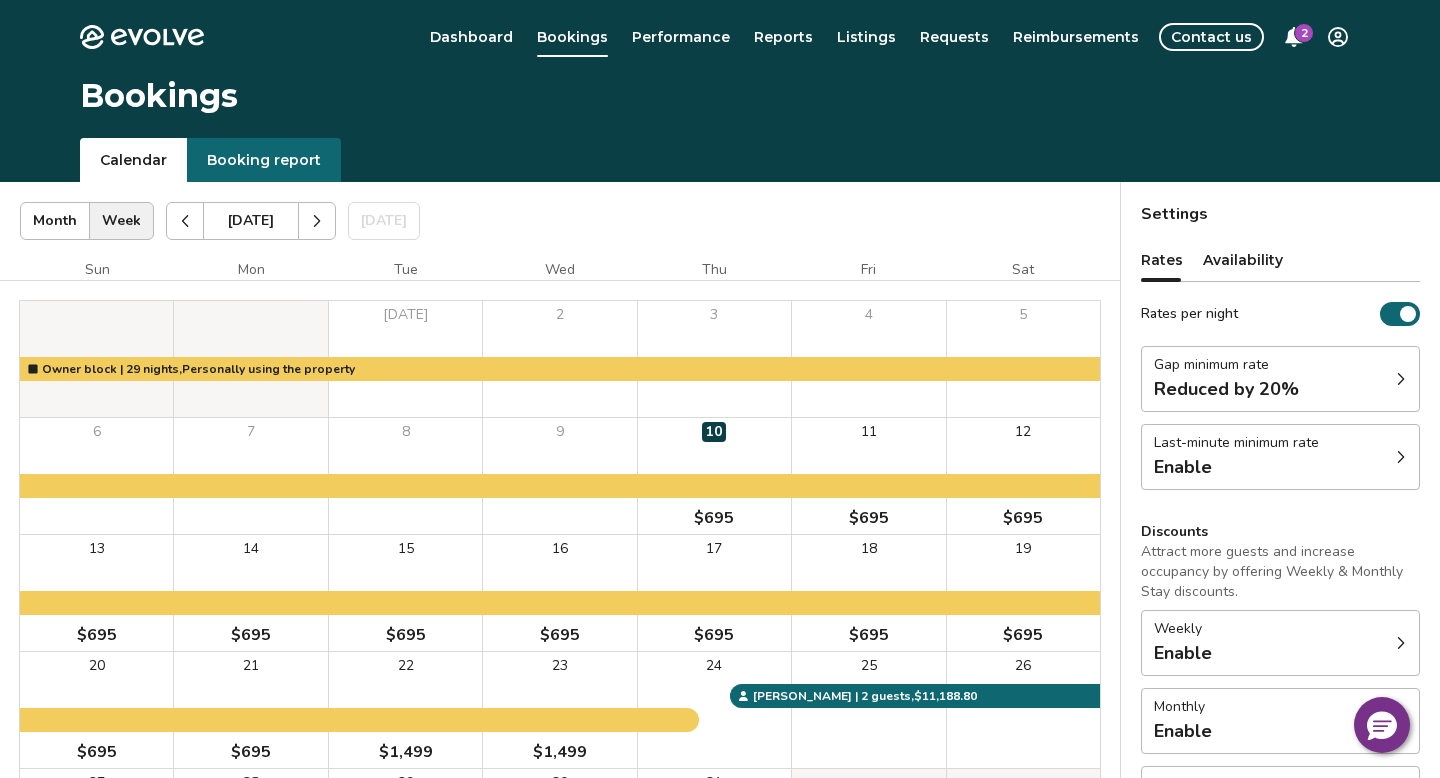 click on "Enable" at bounding box center (1183, 467) 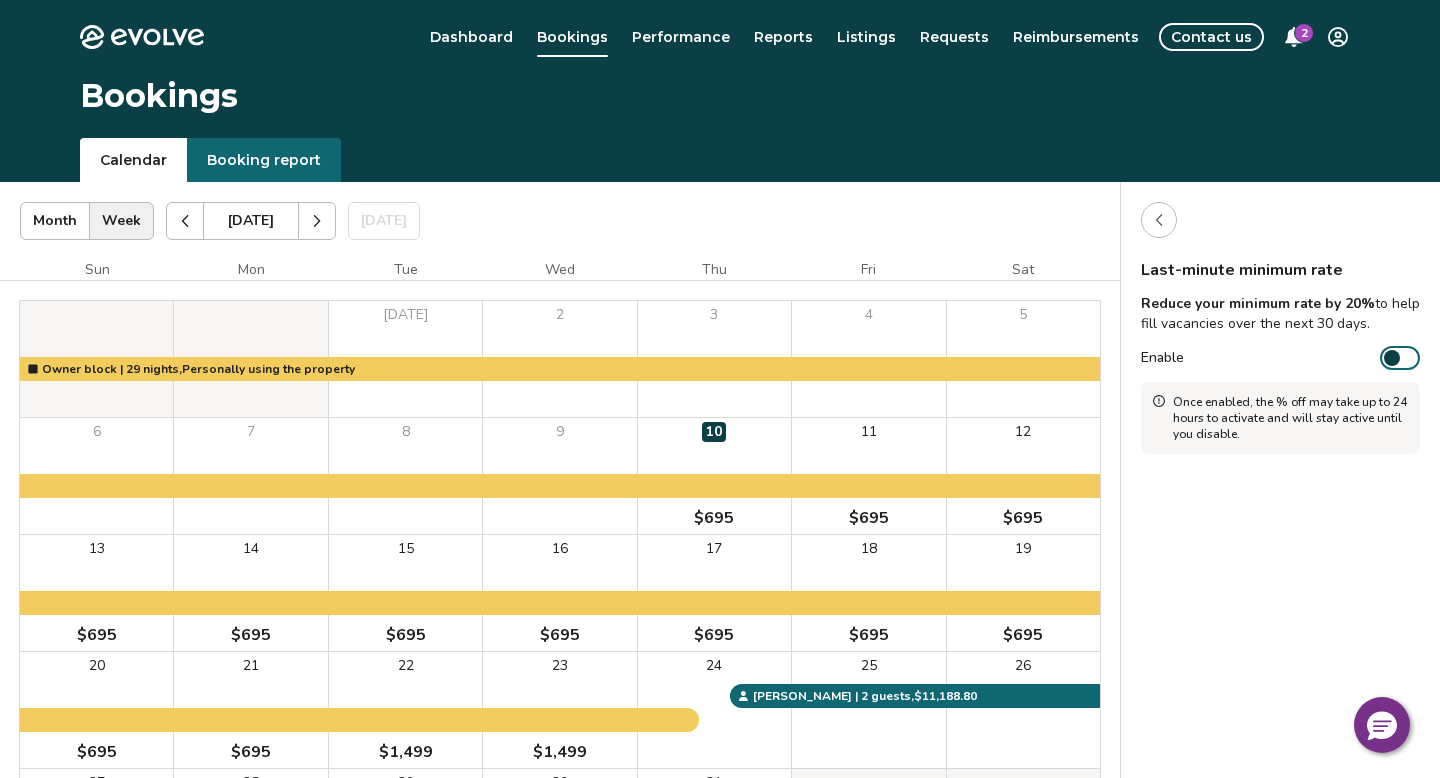 click at bounding box center (1392, 358) 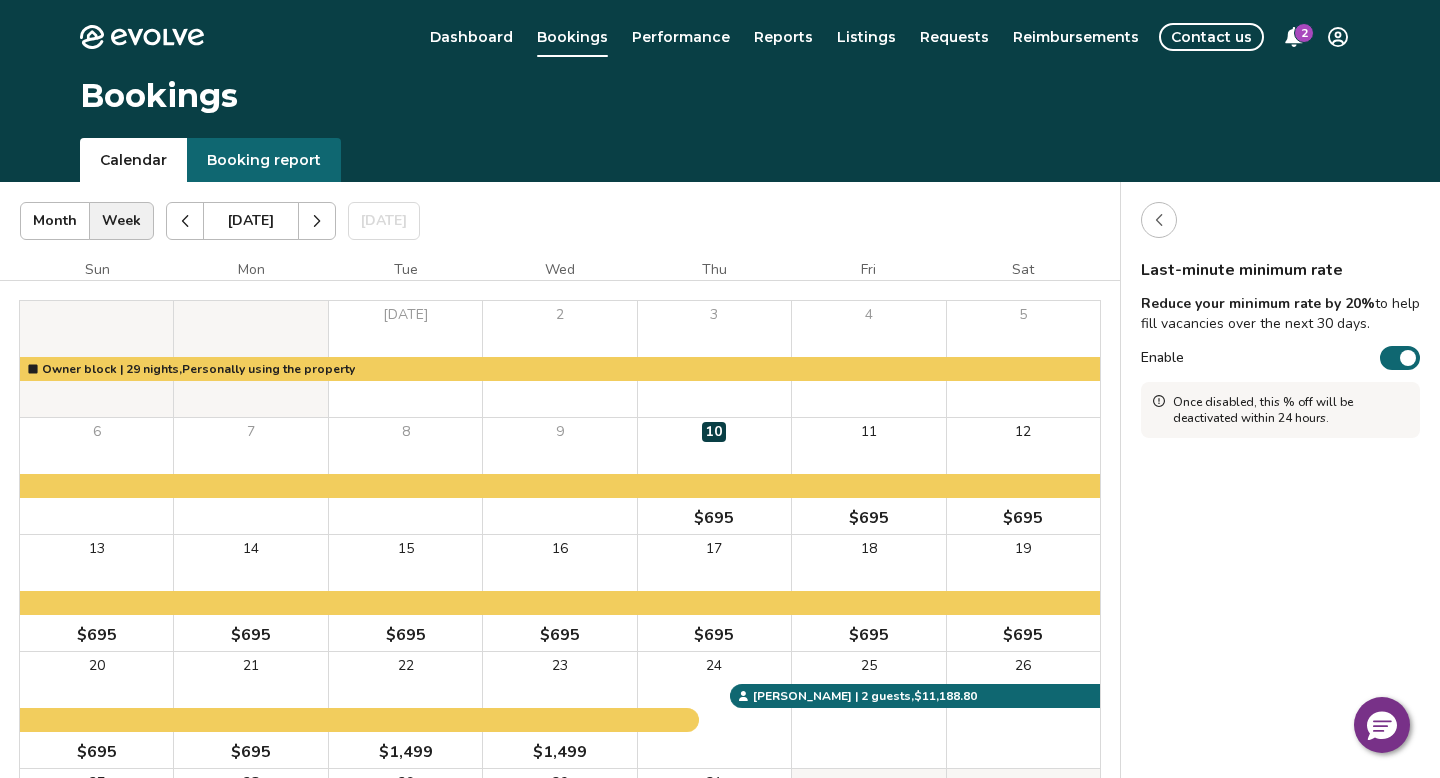click at bounding box center [1159, 220] 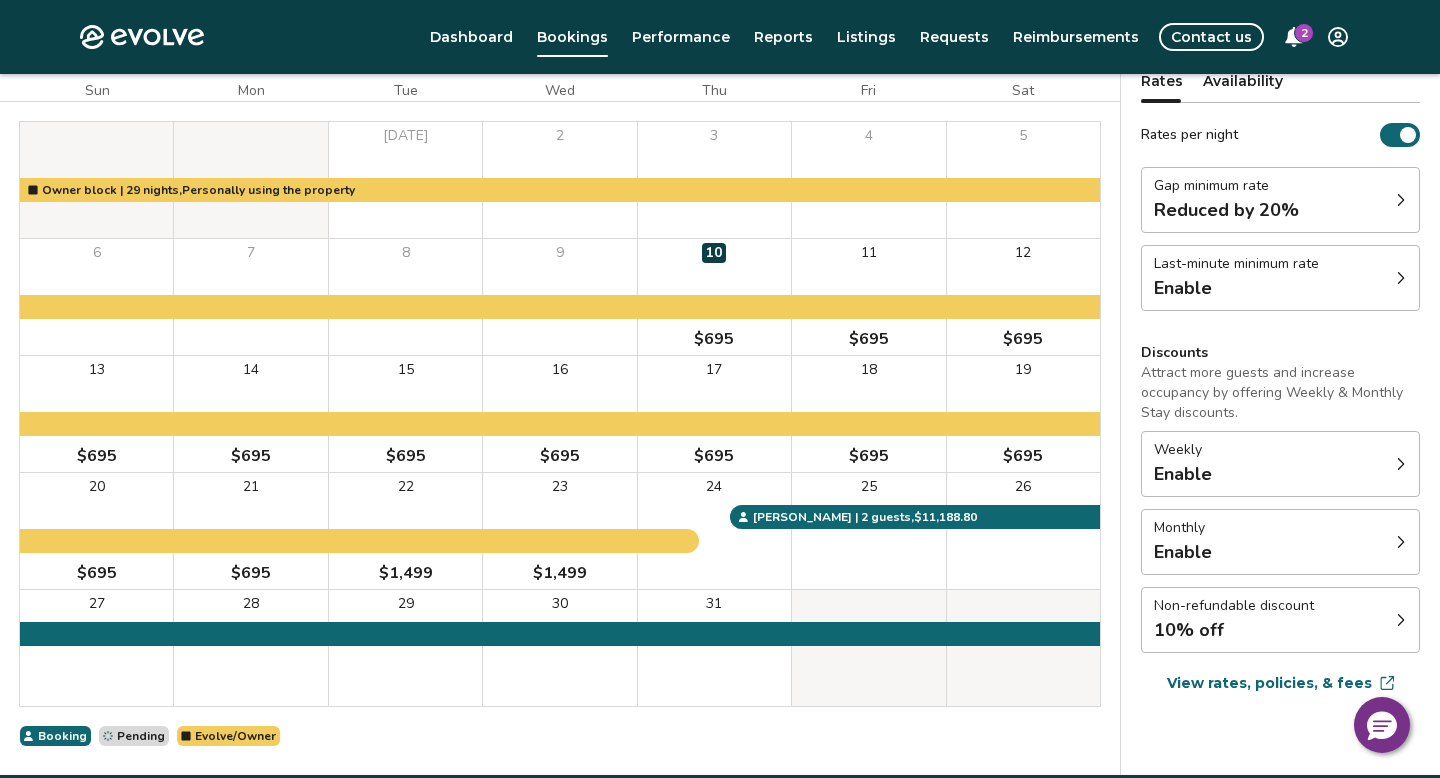 scroll, scrollTop: 256, scrollLeft: 0, axis: vertical 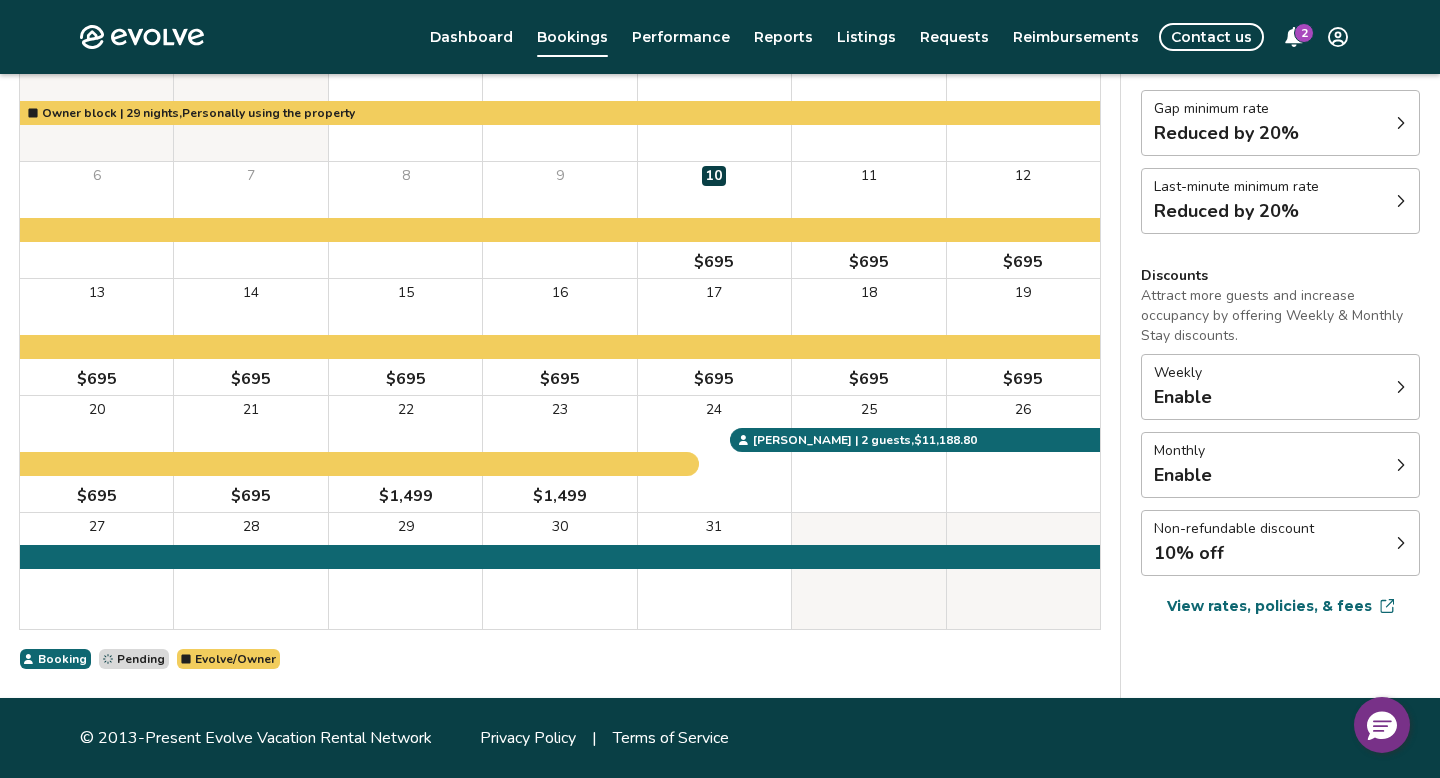 click on "Weekly Enable" at bounding box center [1280, 387] 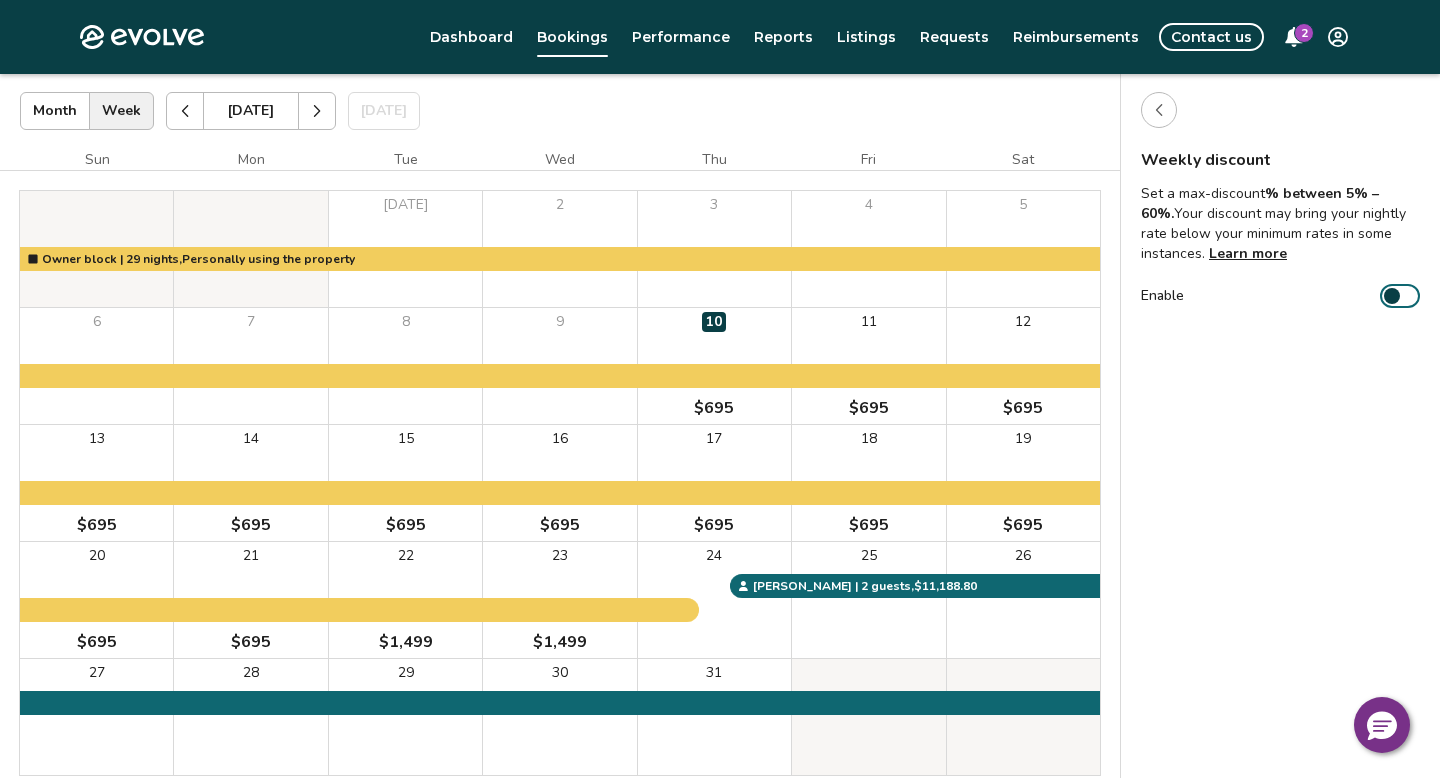 scroll, scrollTop: 108, scrollLeft: 0, axis: vertical 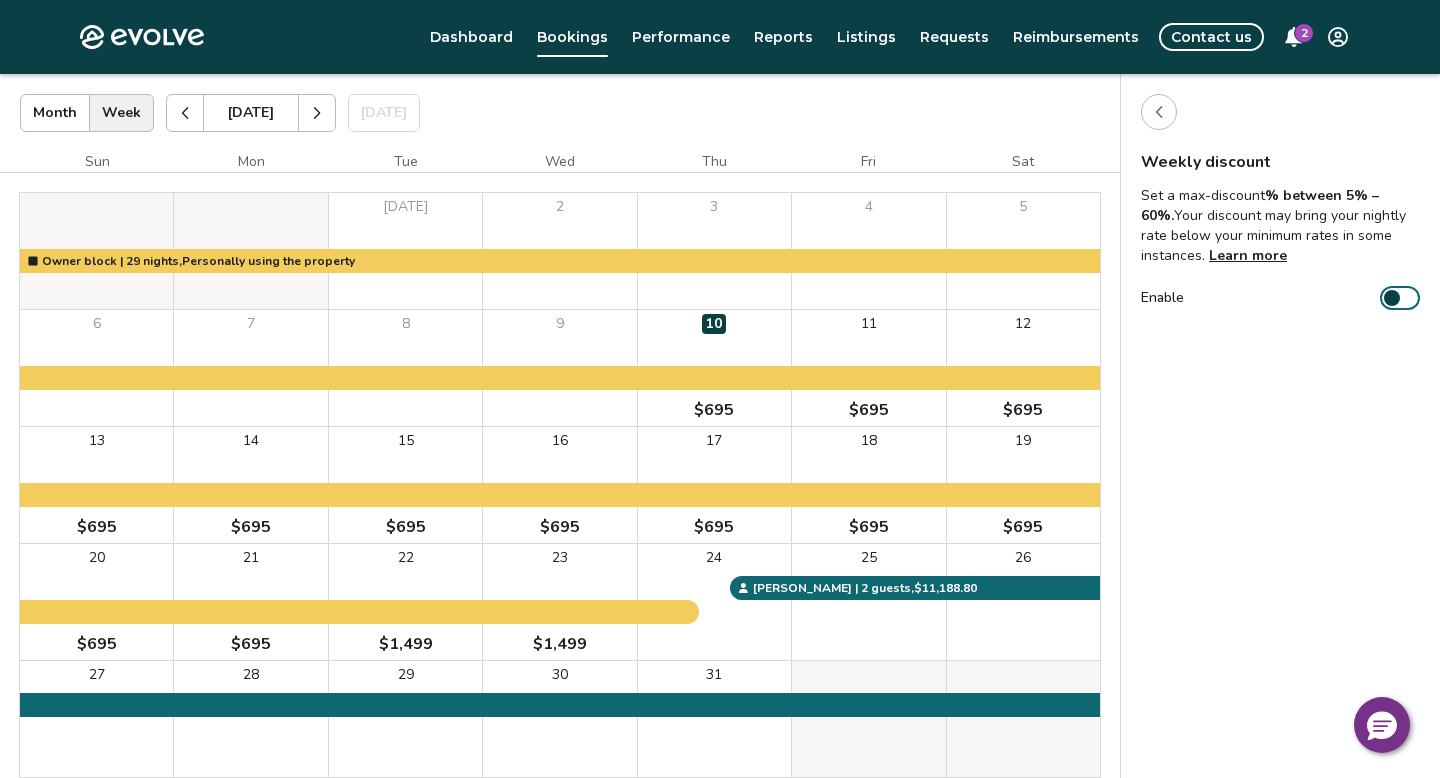 click at bounding box center (1159, 112) 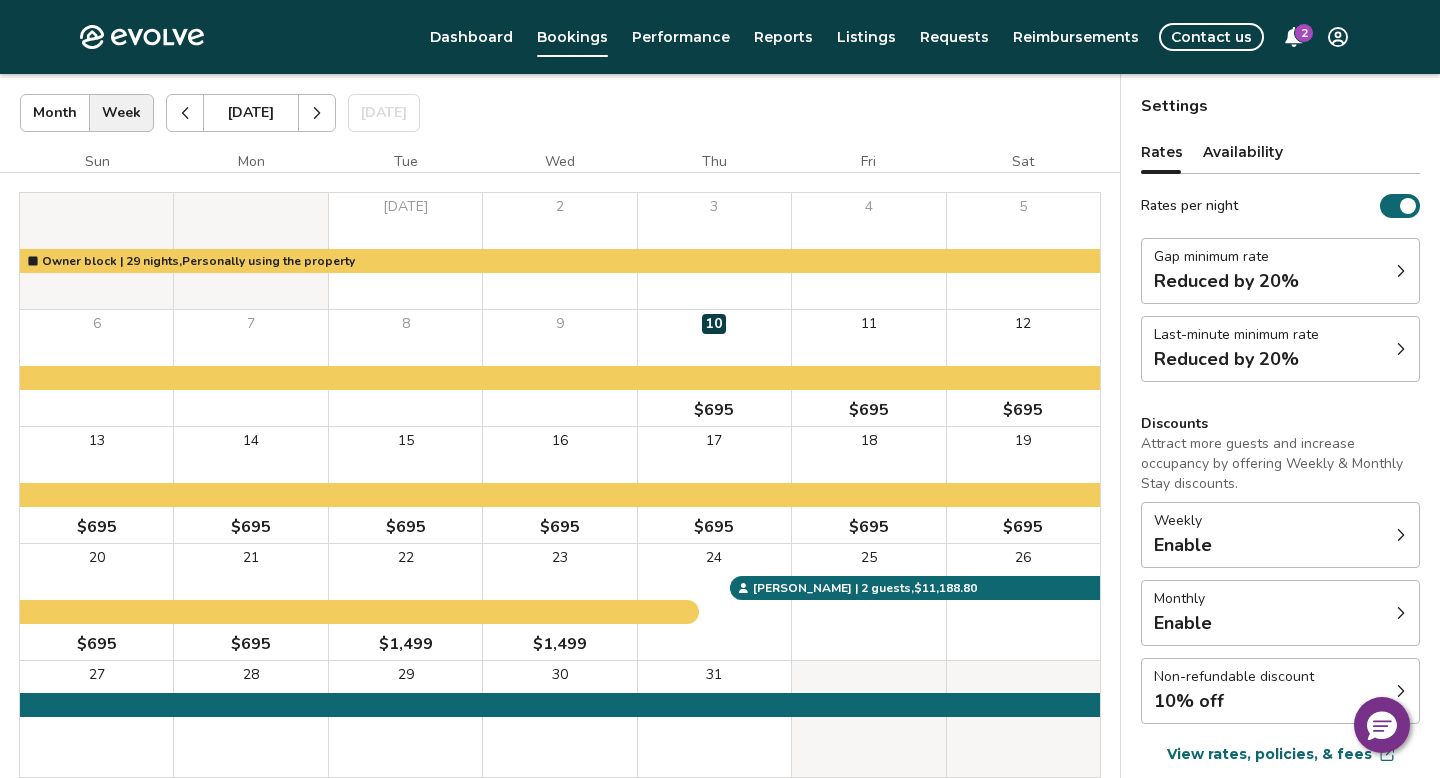 click on "Enable" at bounding box center [1183, 623] 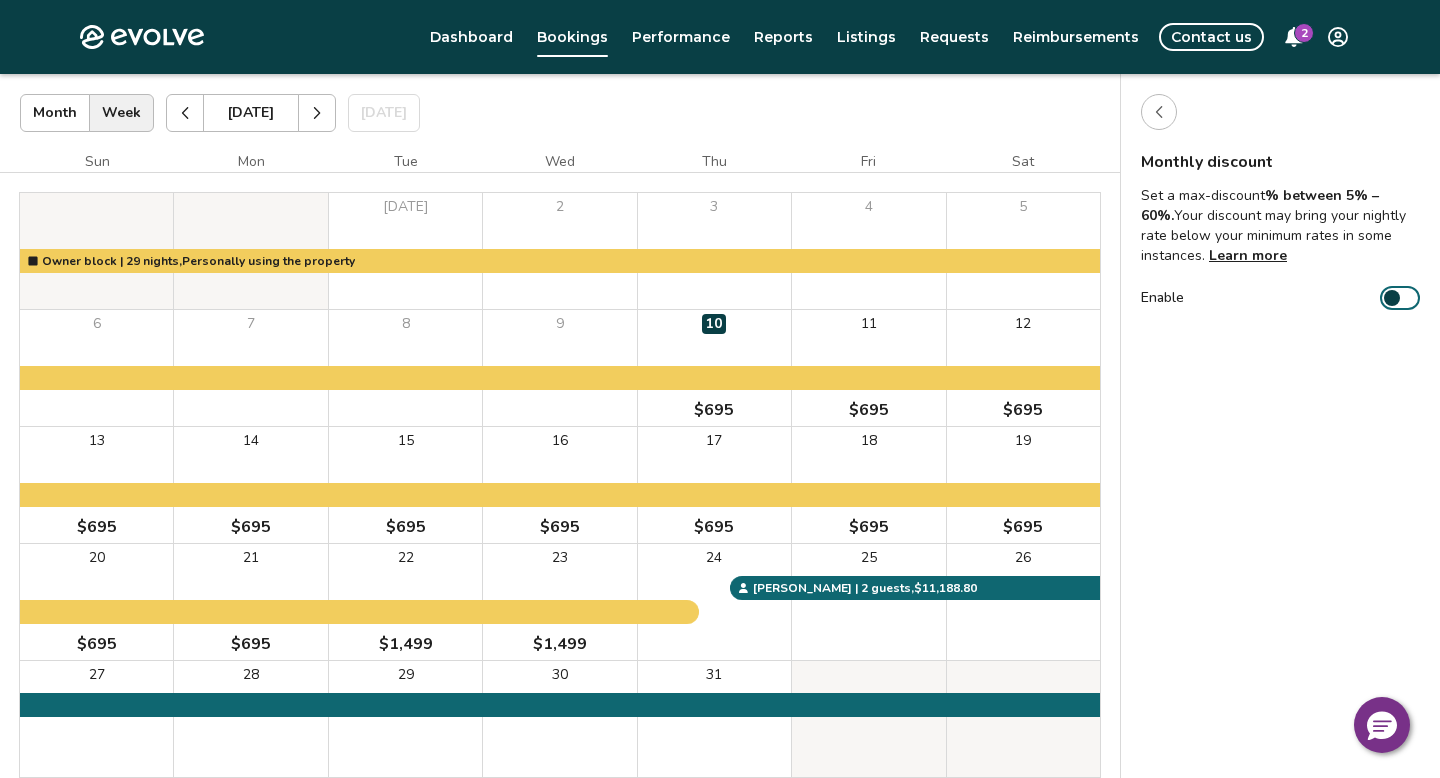 click at bounding box center [1392, 298] 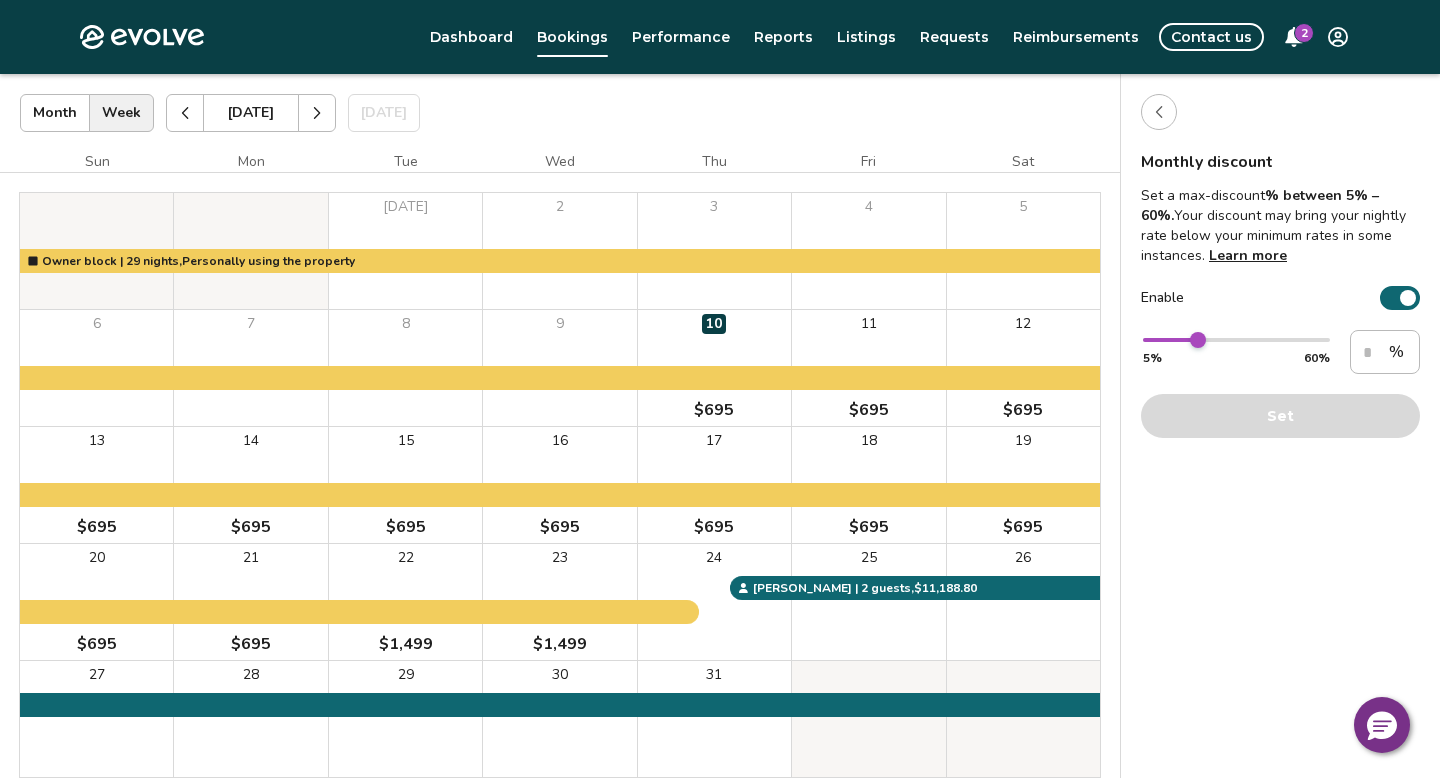 click on "** 5% 60% ** % Set" at bounding box center [1280, 384] 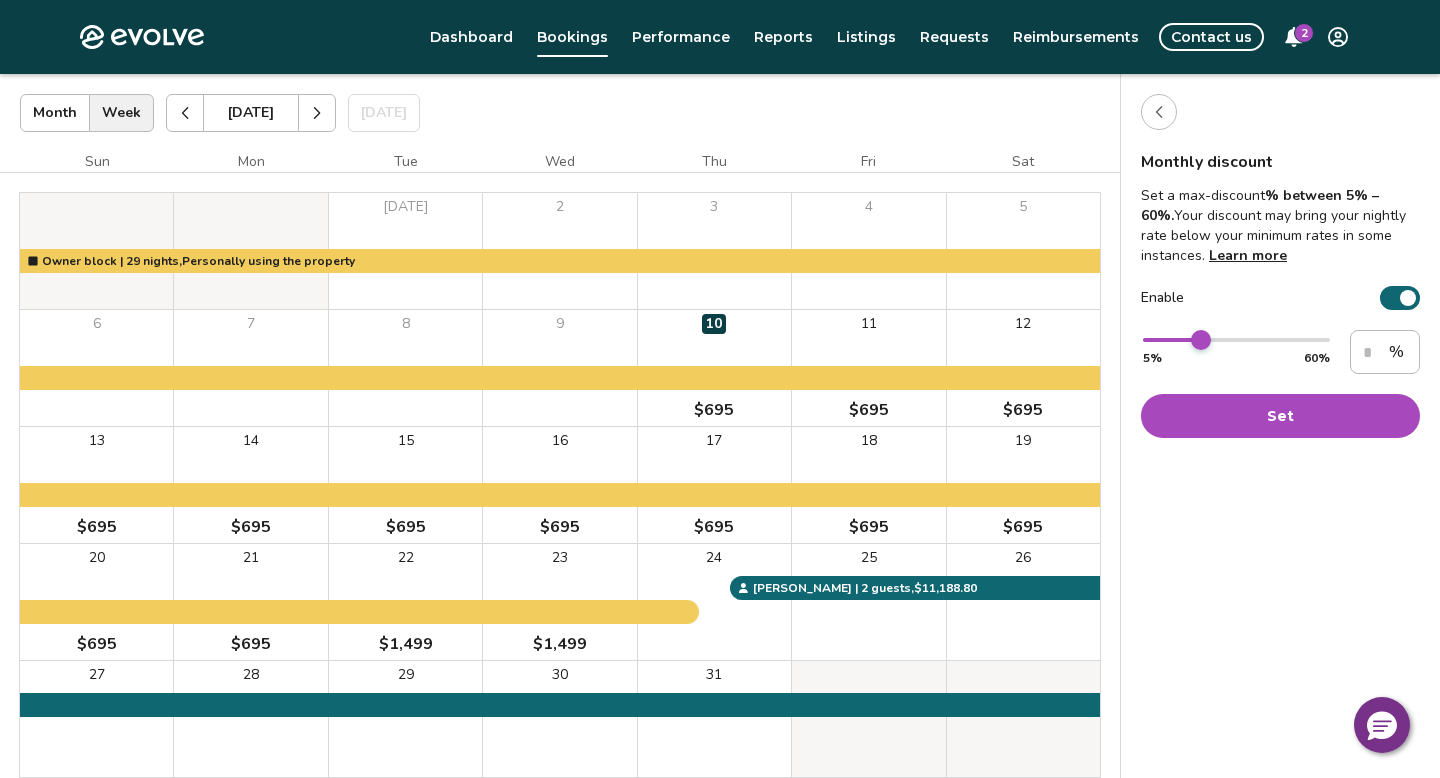 type on "**" 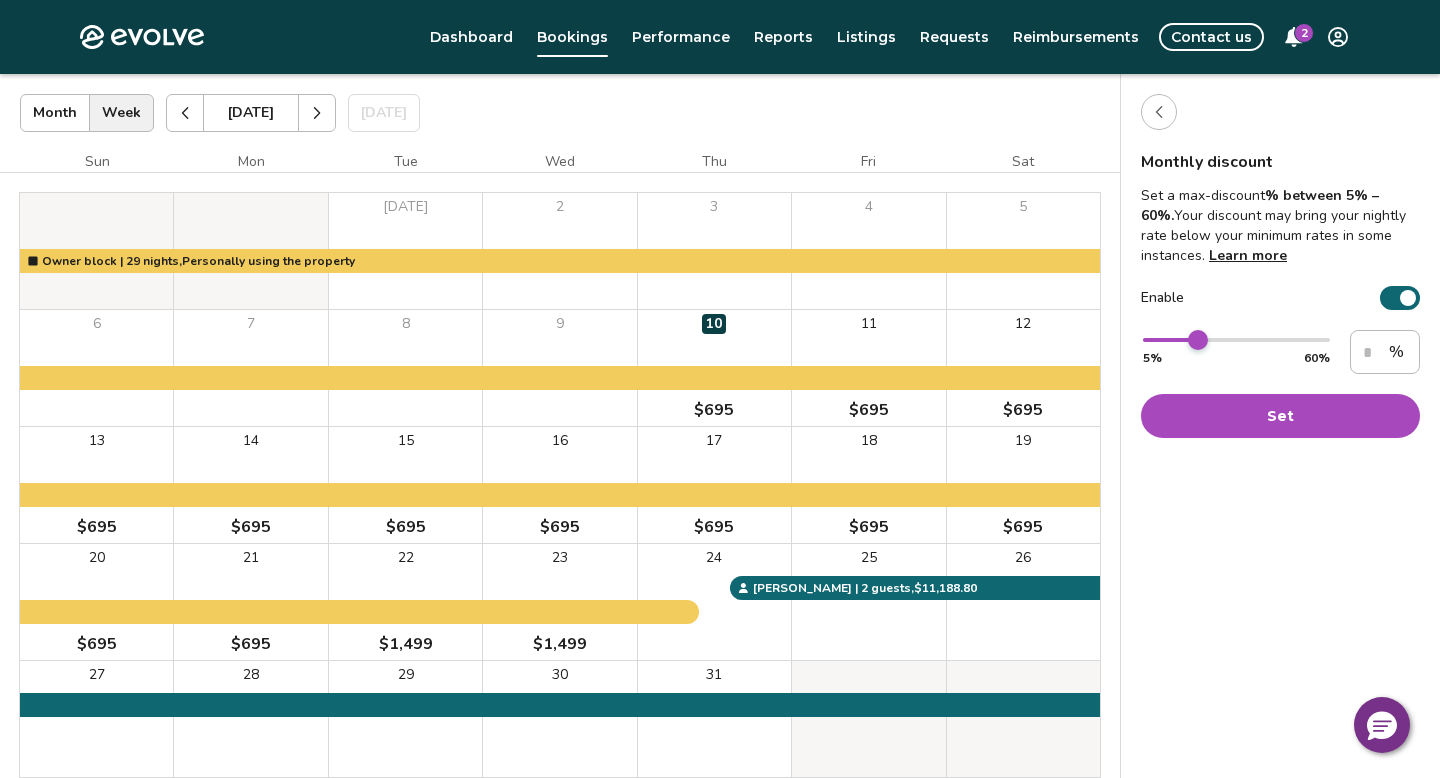 click at bounding box center (1198, 340) 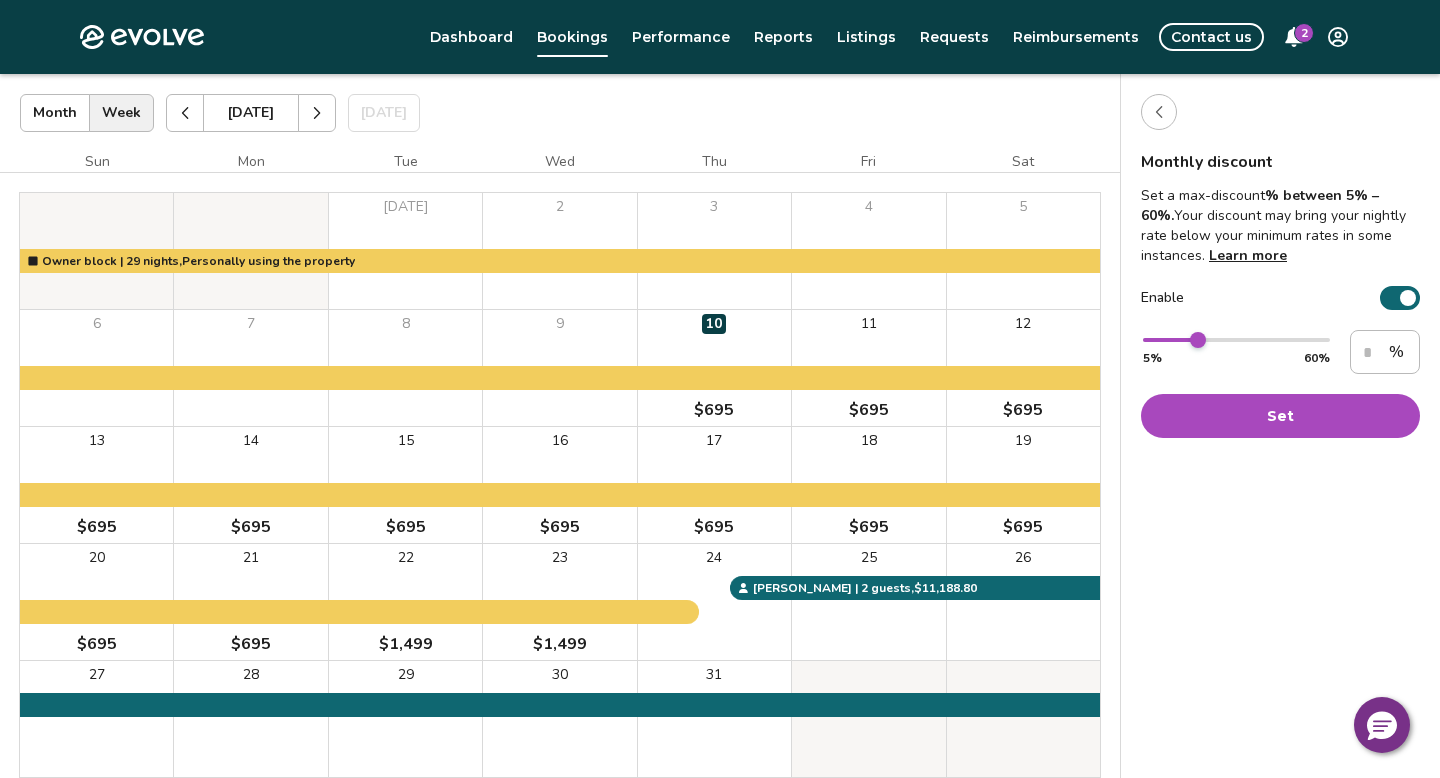 click on "Set" at bounding box center [1280, 416] 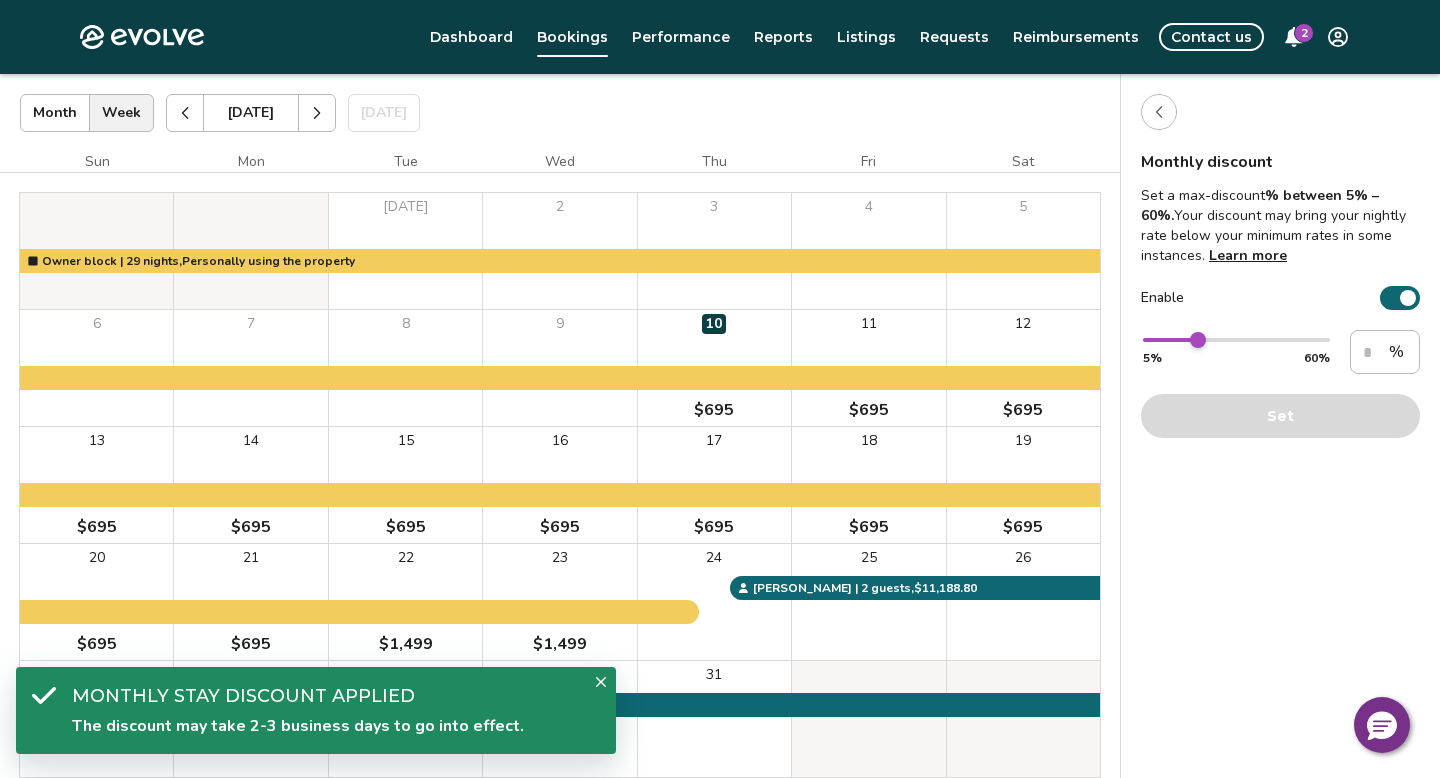 click at bounding box center [1159, 112] 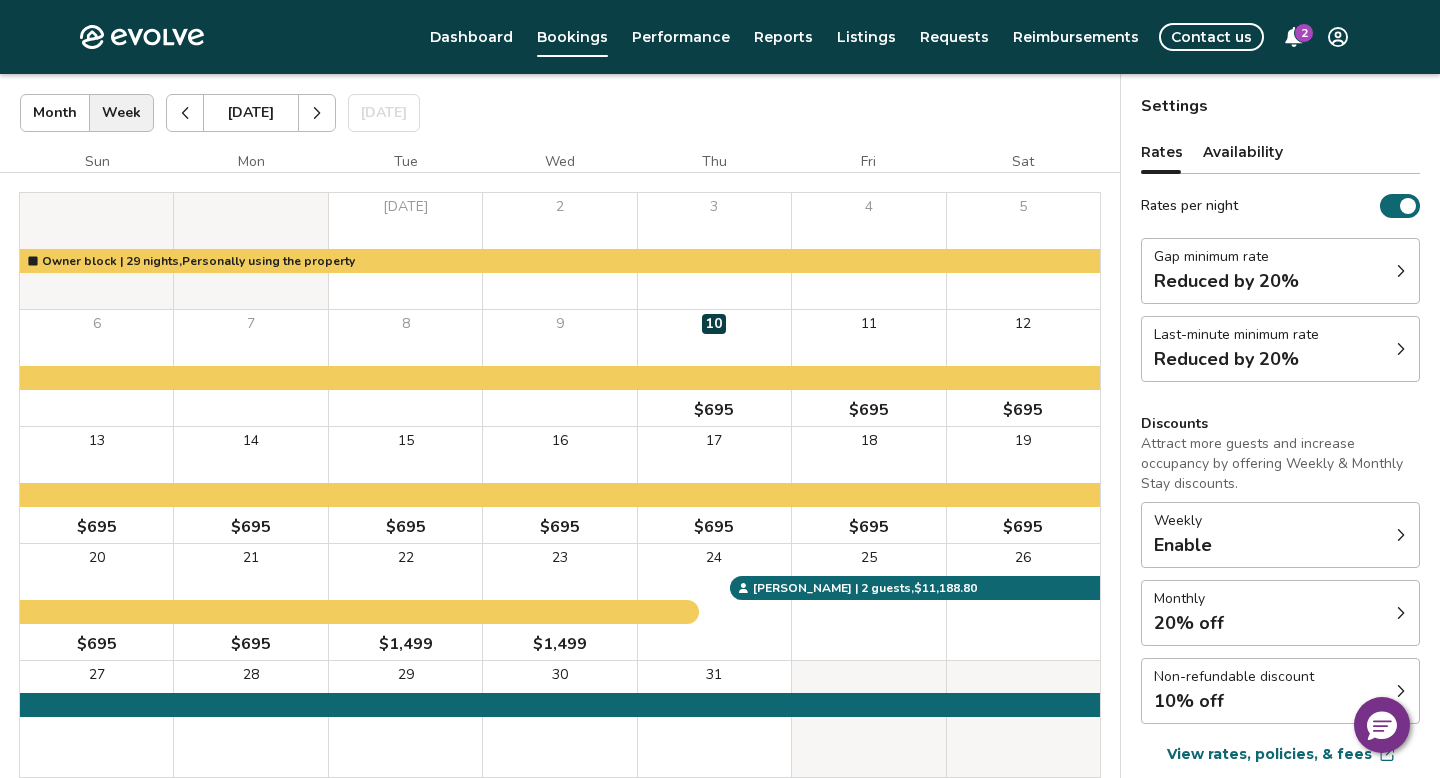 scroll, scrollTop: 256, scrollLeft: 0, axis: vertical 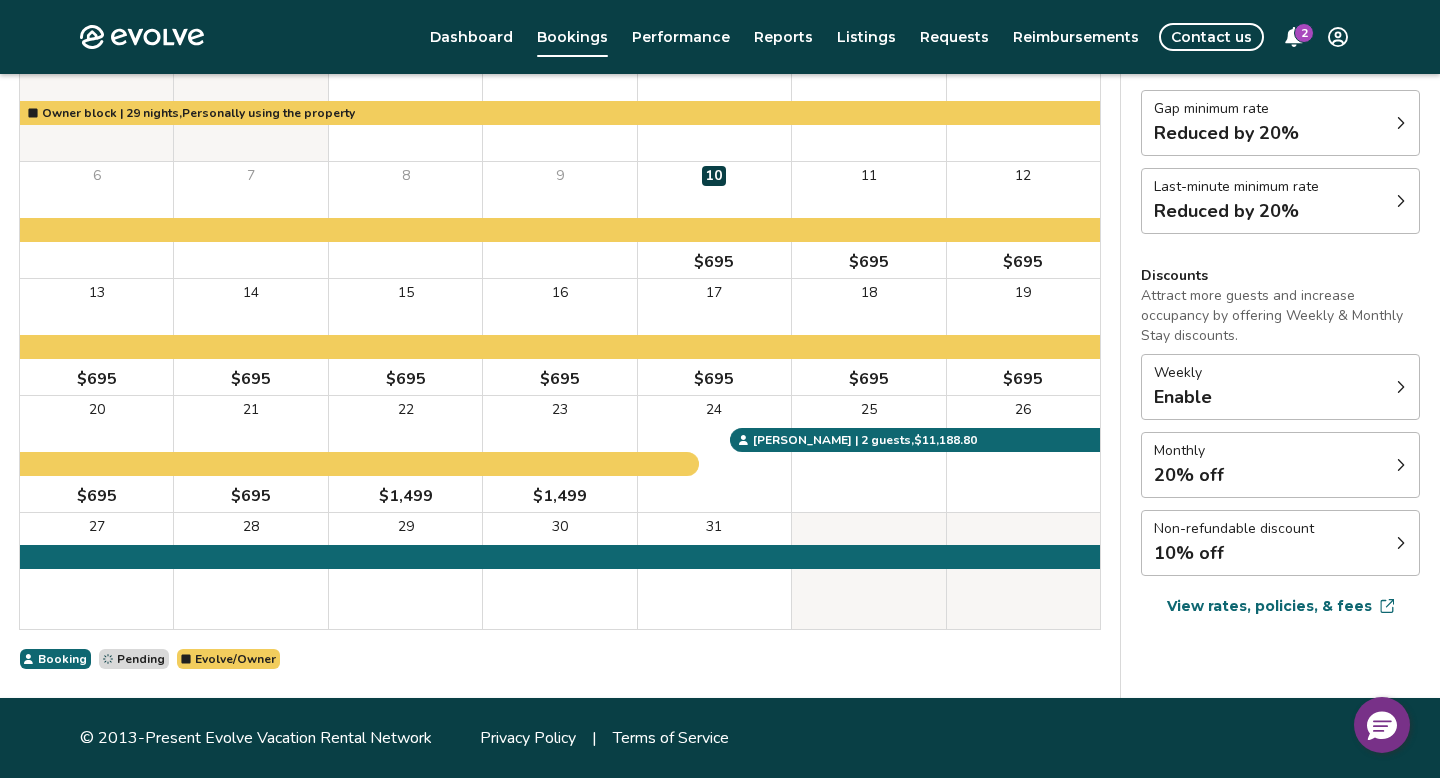 click on "10% off" at bounding box center [1189, 553] 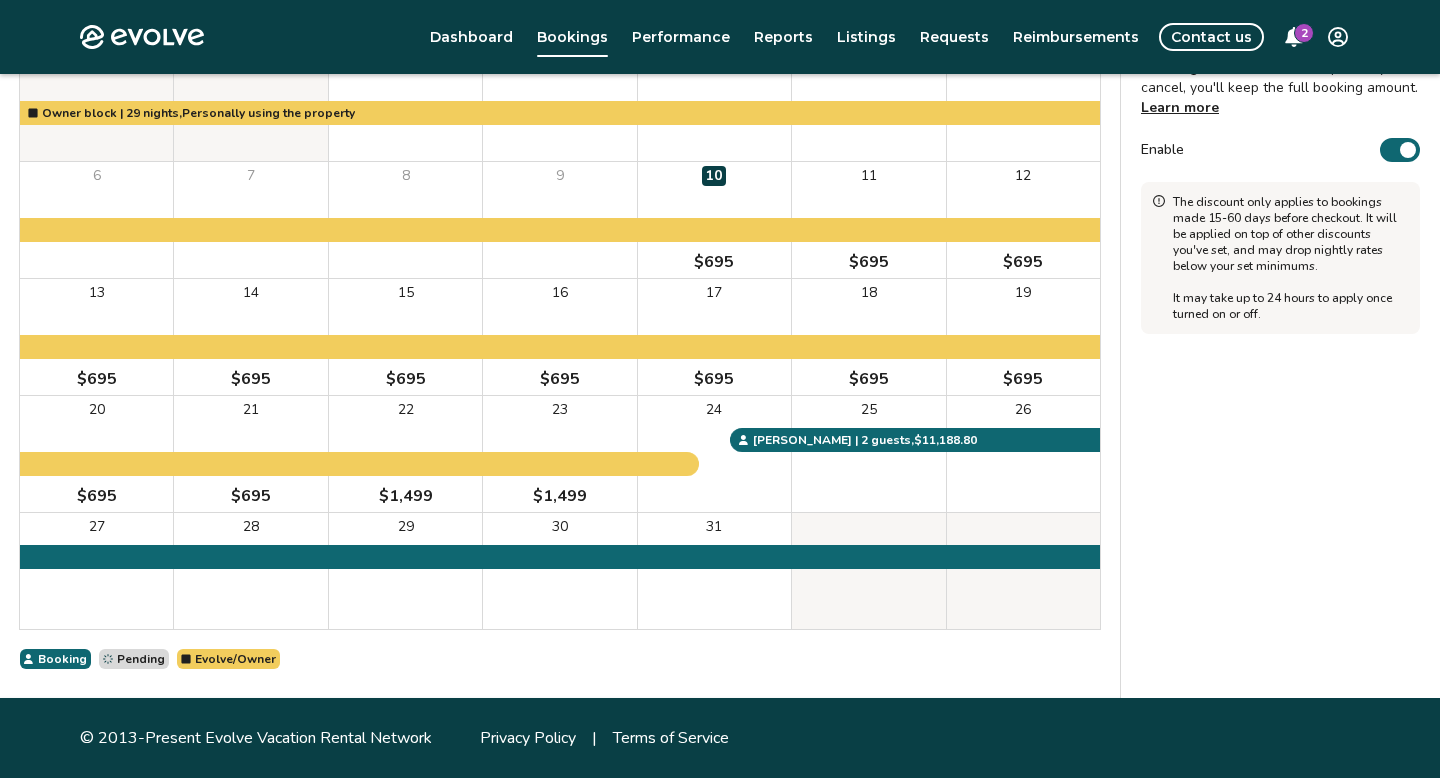 scroll, scrollTop: 0, scrollLeft: 0, axis: both 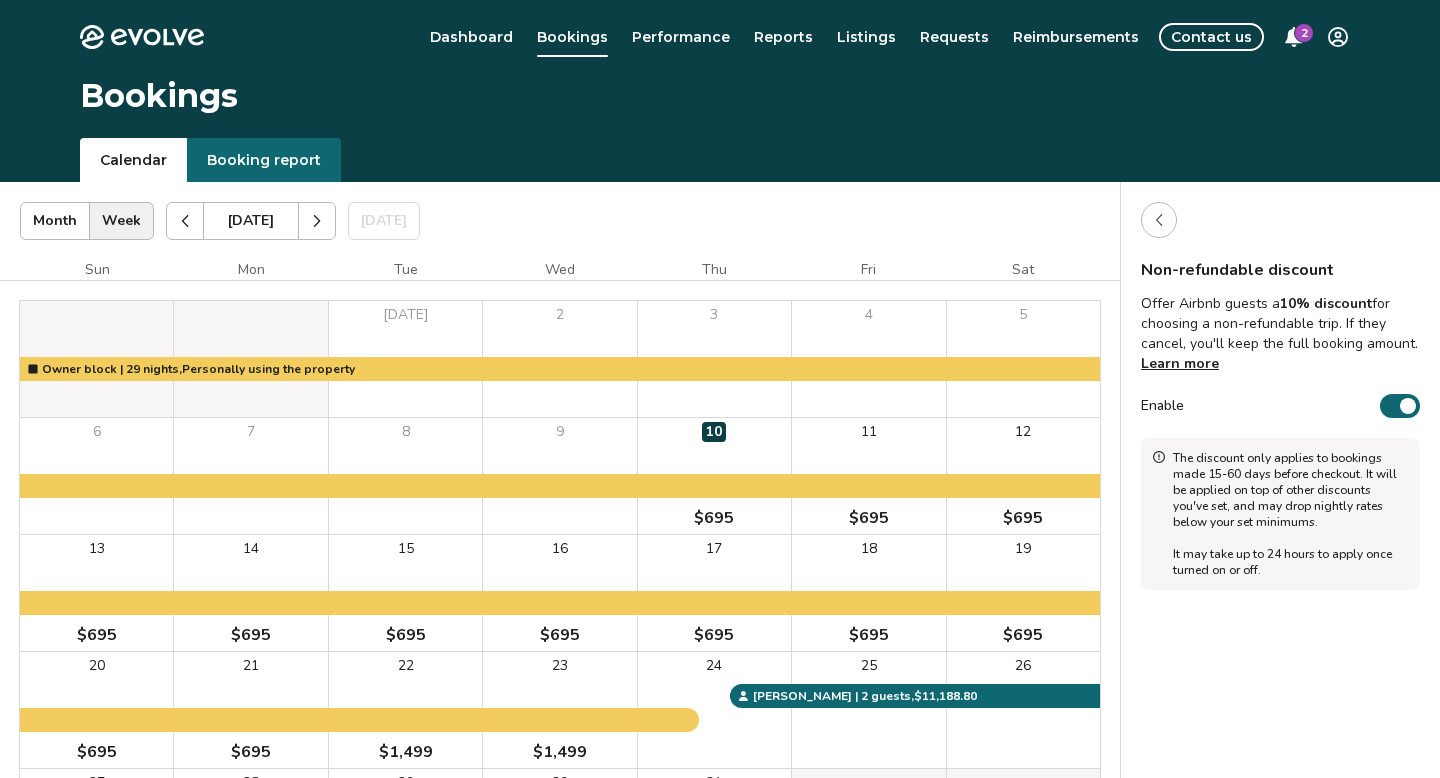click 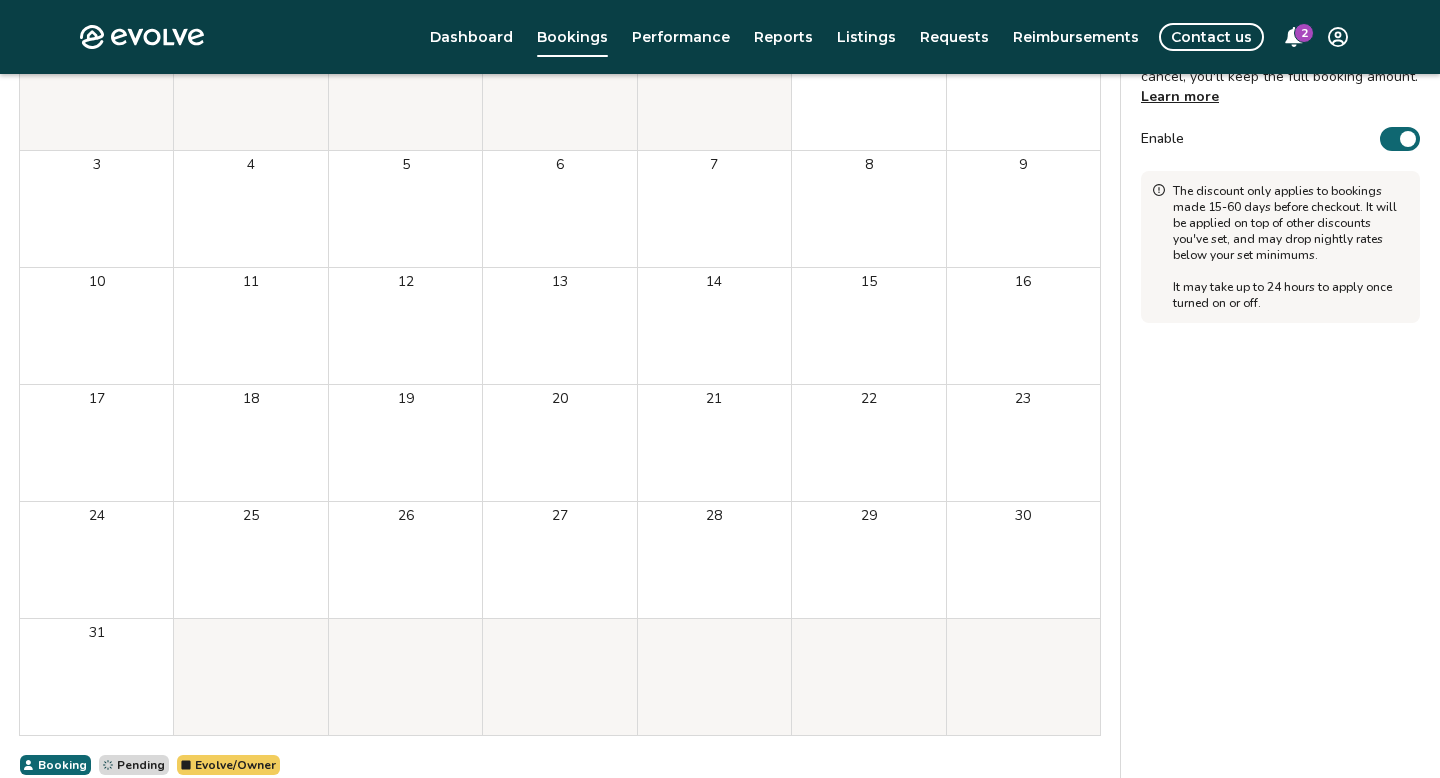 scroll, scrollTop: 170, scrollLeft: 0, axis: vertical 